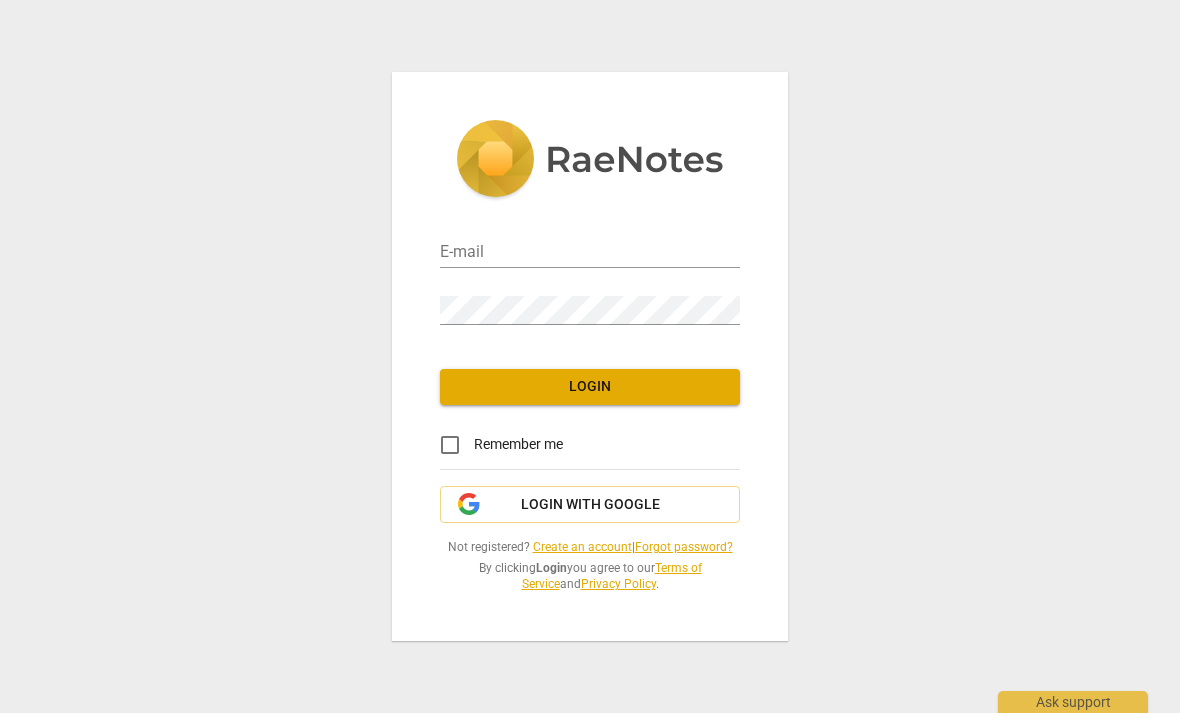 scroll, scrollTop: 0, scrollLeft: 0, axis: both 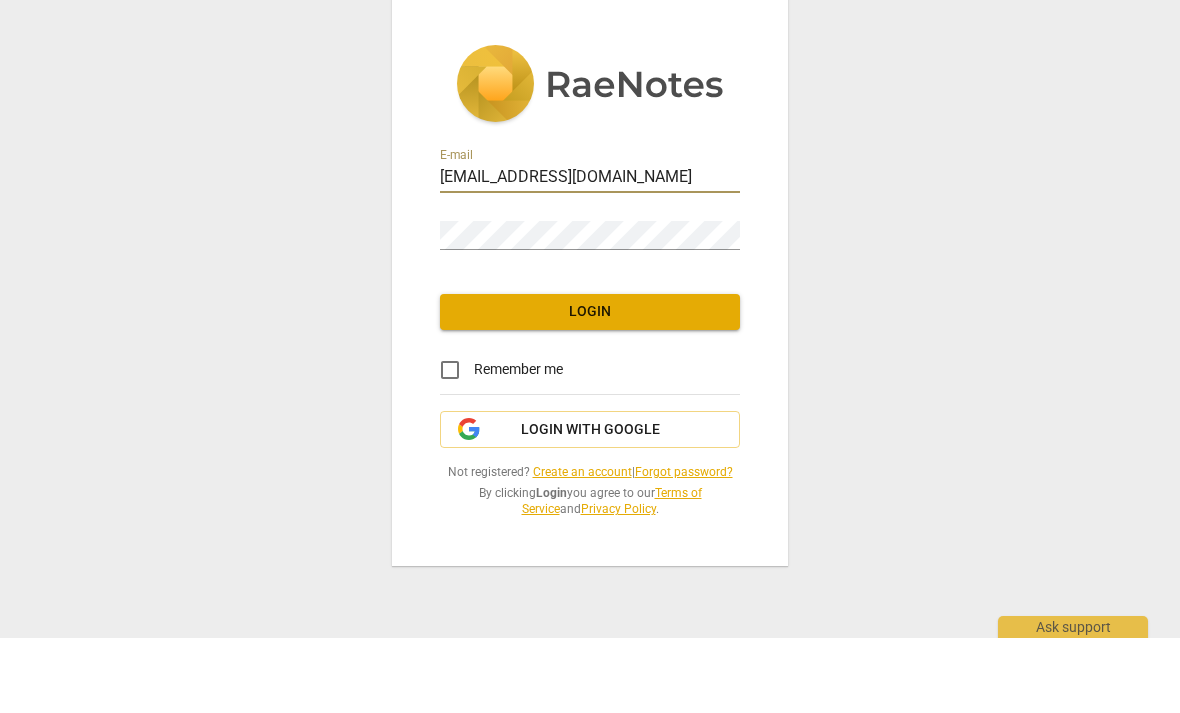 type on "broxville91@yahoo.com" 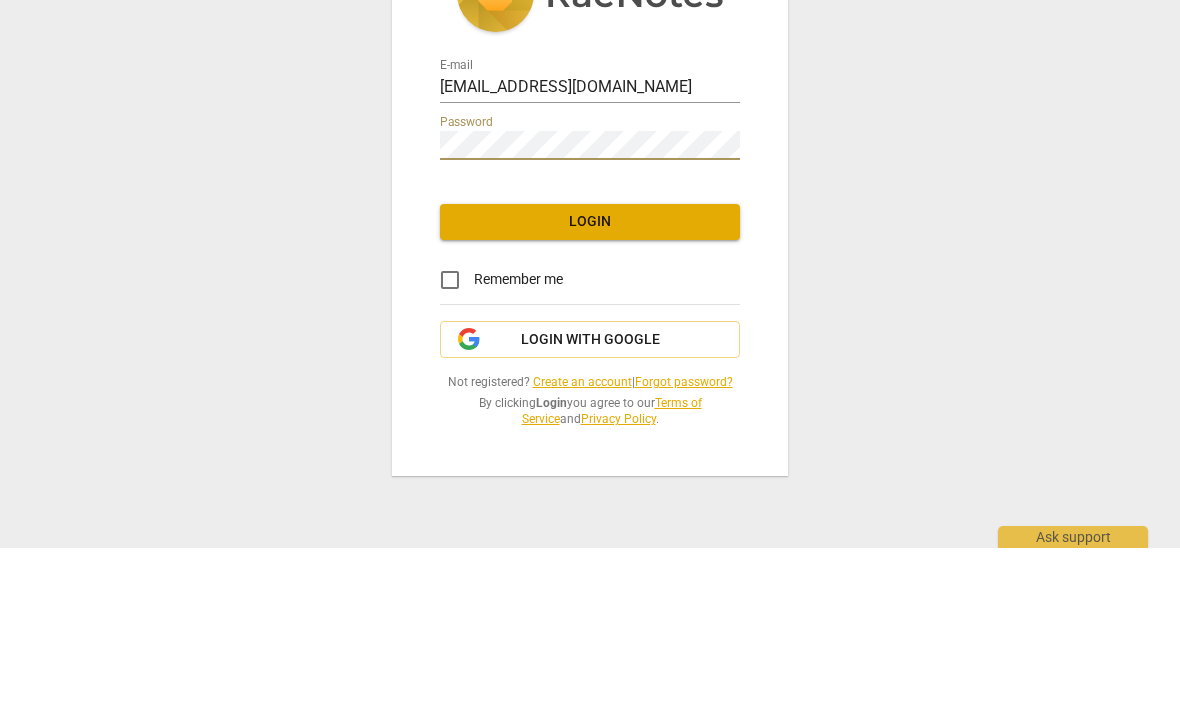 click on "Login" at bounding box center [590, 387] 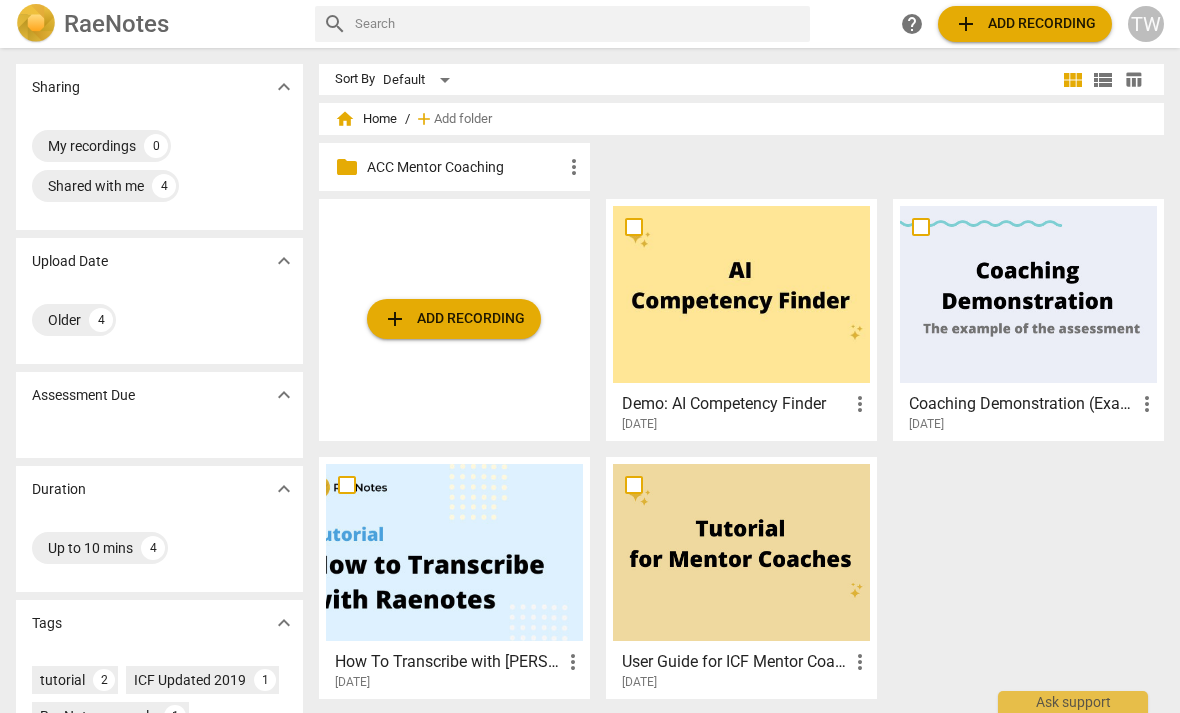 scroll, scrollTop: 0, scrollLeft: 0, axis: both 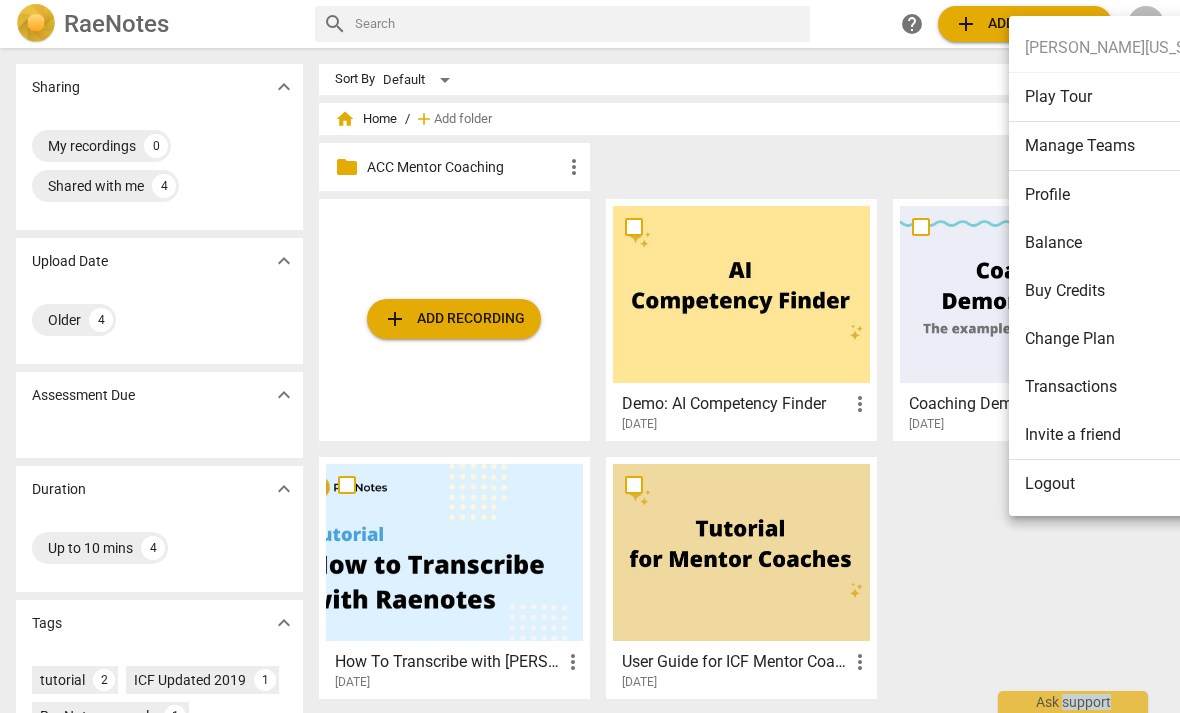 click at bounding box center [590, 356] 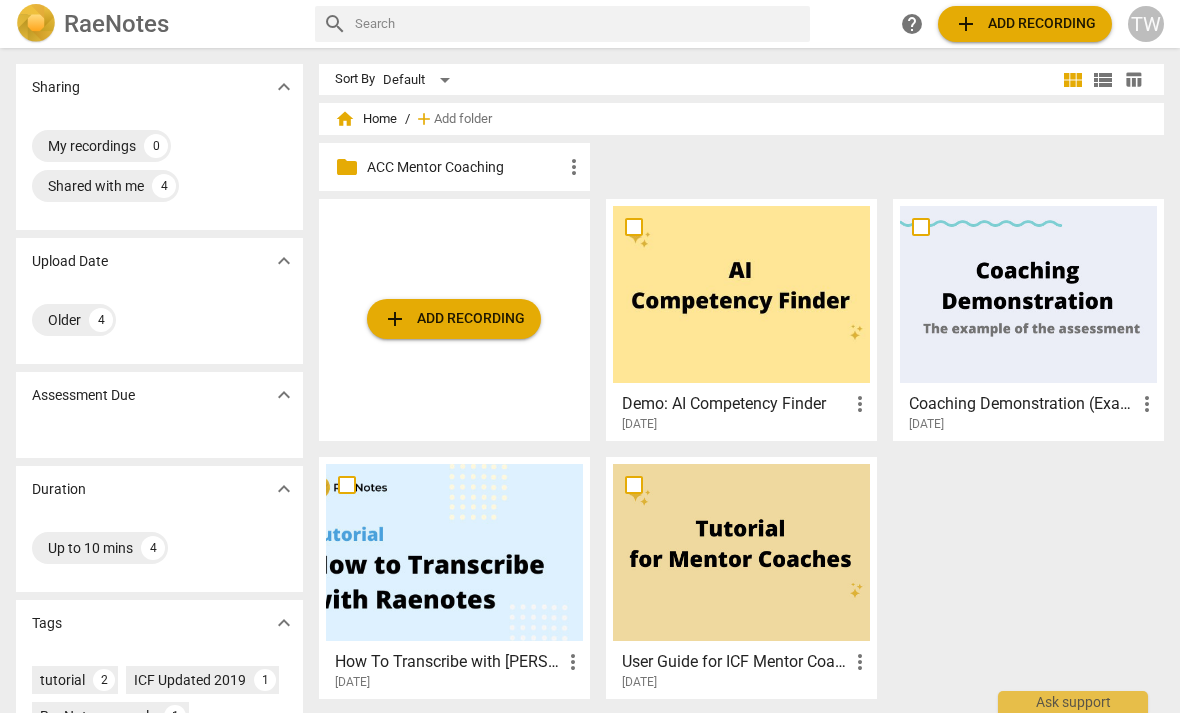 click on "Shared with me" at bounding box center (96, 186) 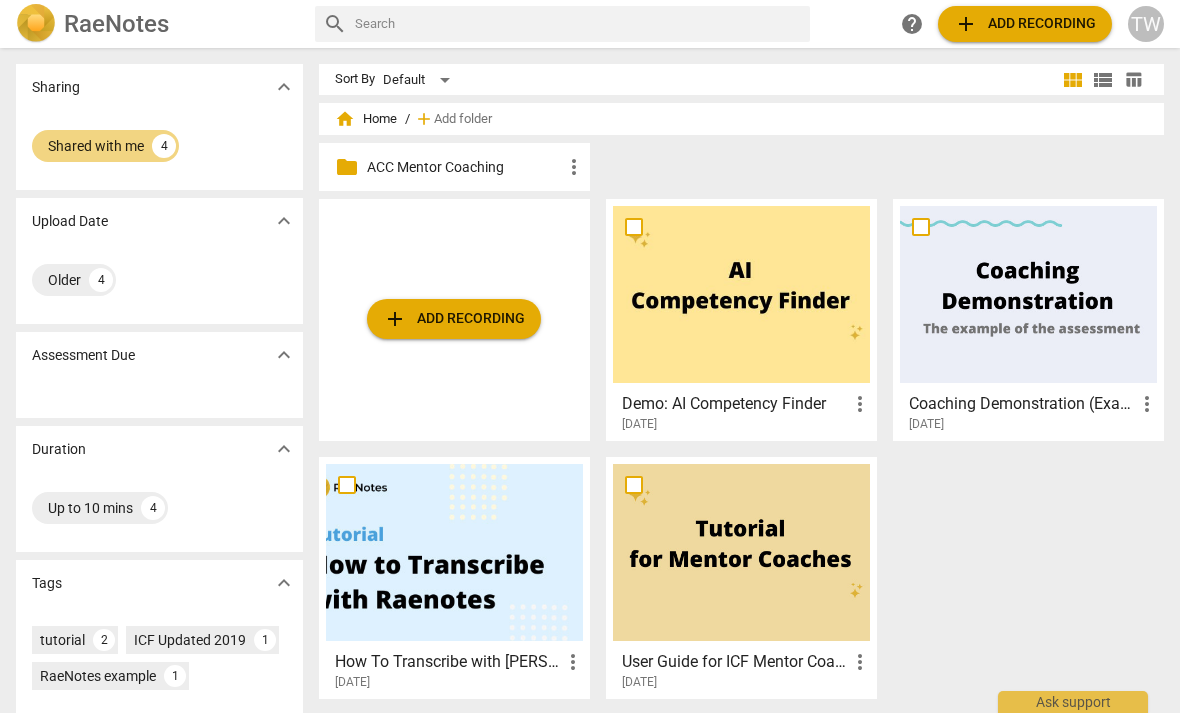 click on "Older" at bounding box center (64, 280) 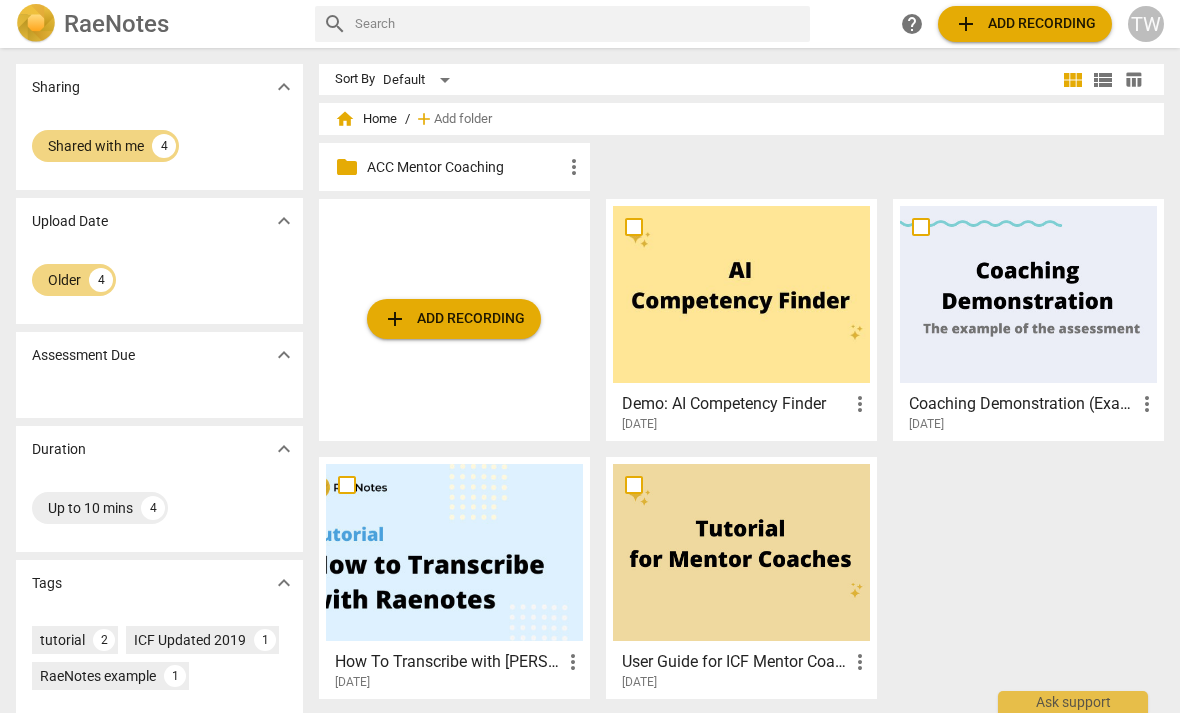 click on "ACC Mentor Coaching" at bounding box center (464, 167) 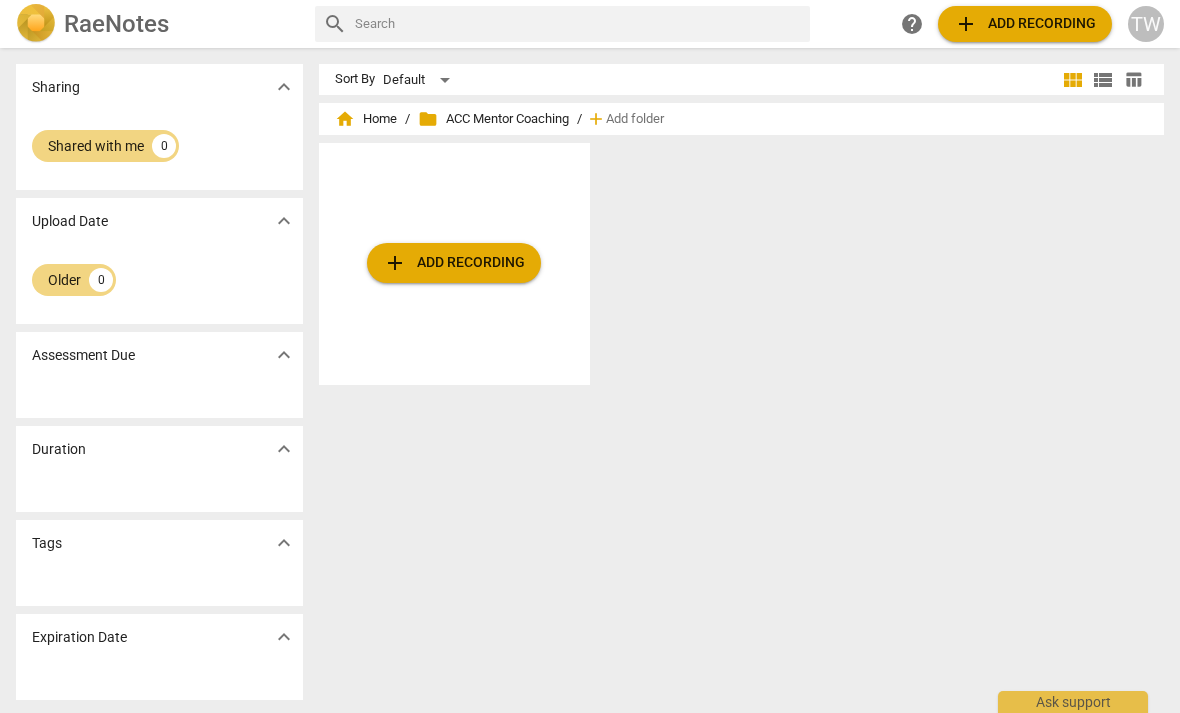 click on "home Home" at bounding box center [366, 119] 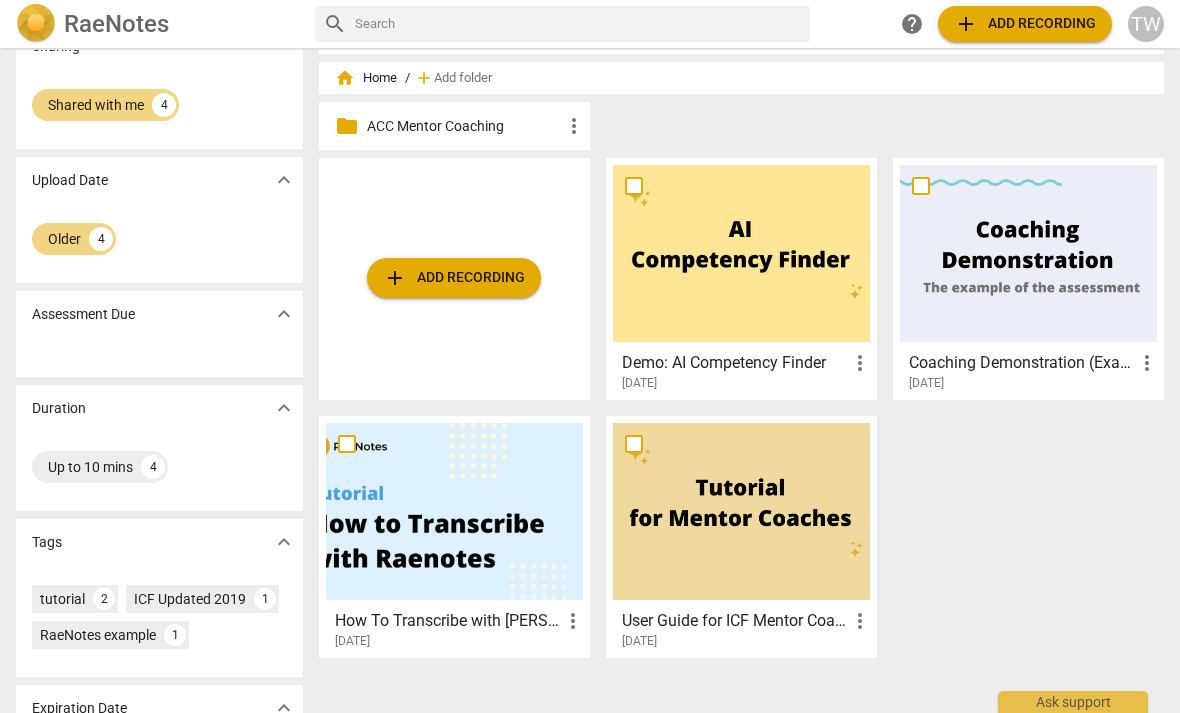 scroll, scrollTop: 51, scrollLeft: 0, axis: vertical 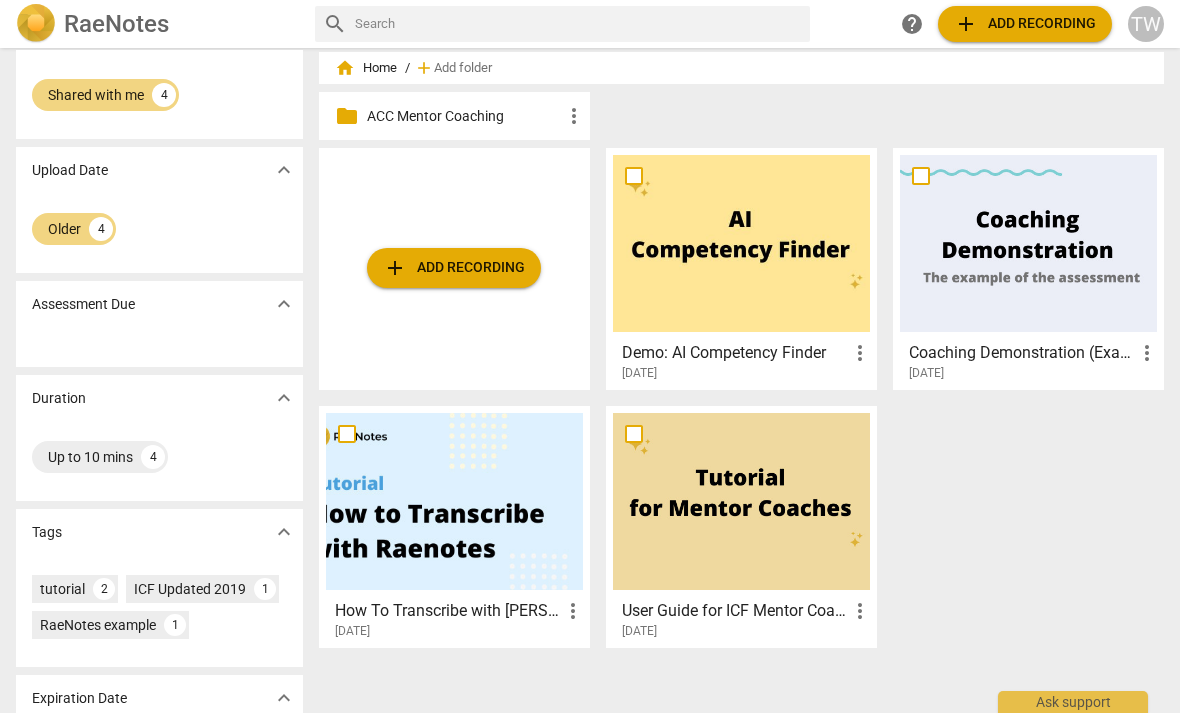click at bounding box center (1028, 243) 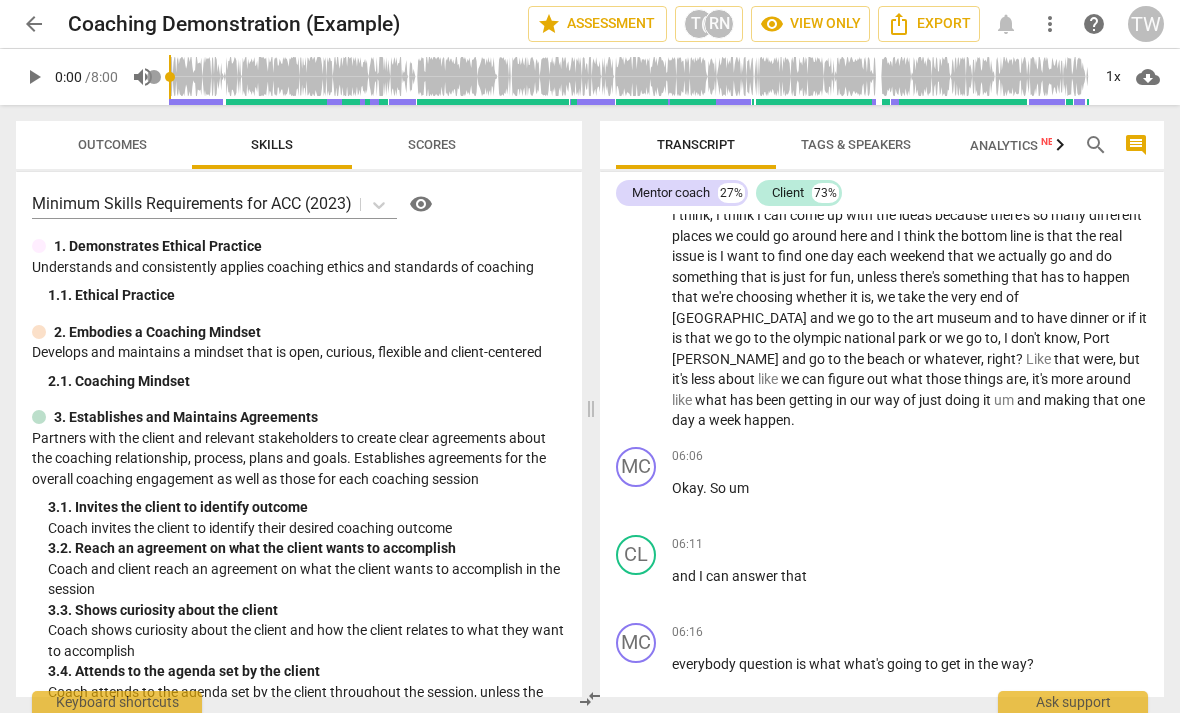 scroll, scrollTop: 2393, scrollLeft: 0, axis: vertical 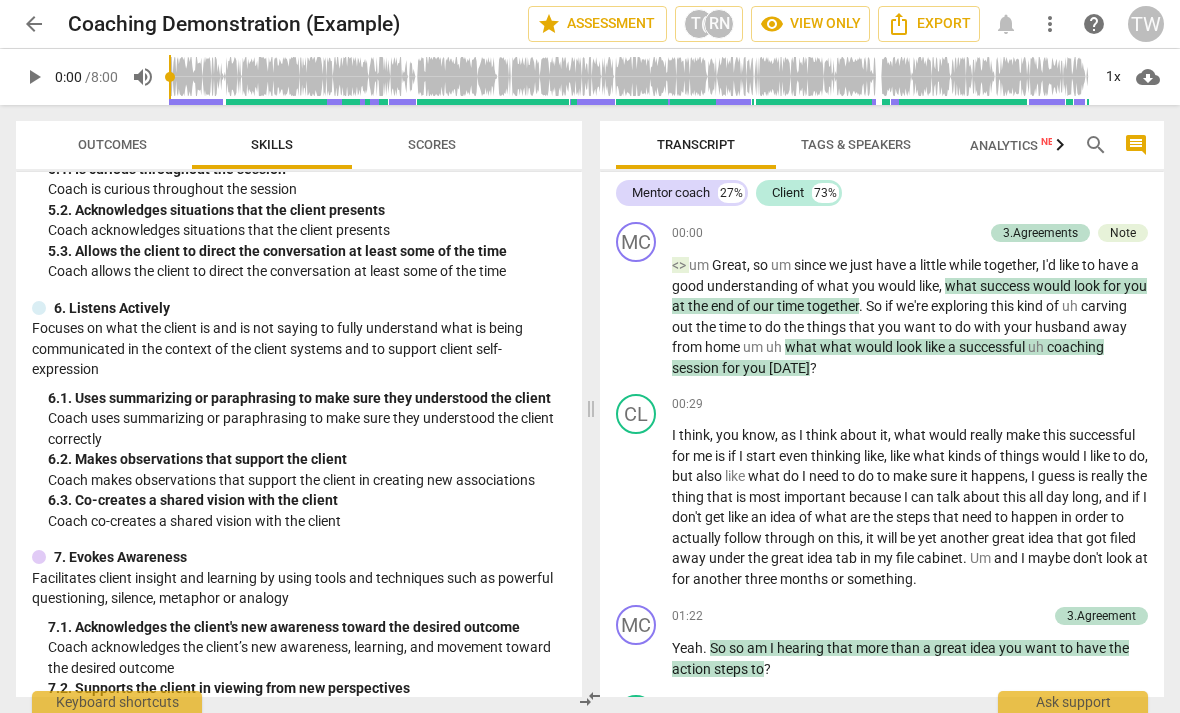 click on "arrow_back" at bounding box center [34, 24] 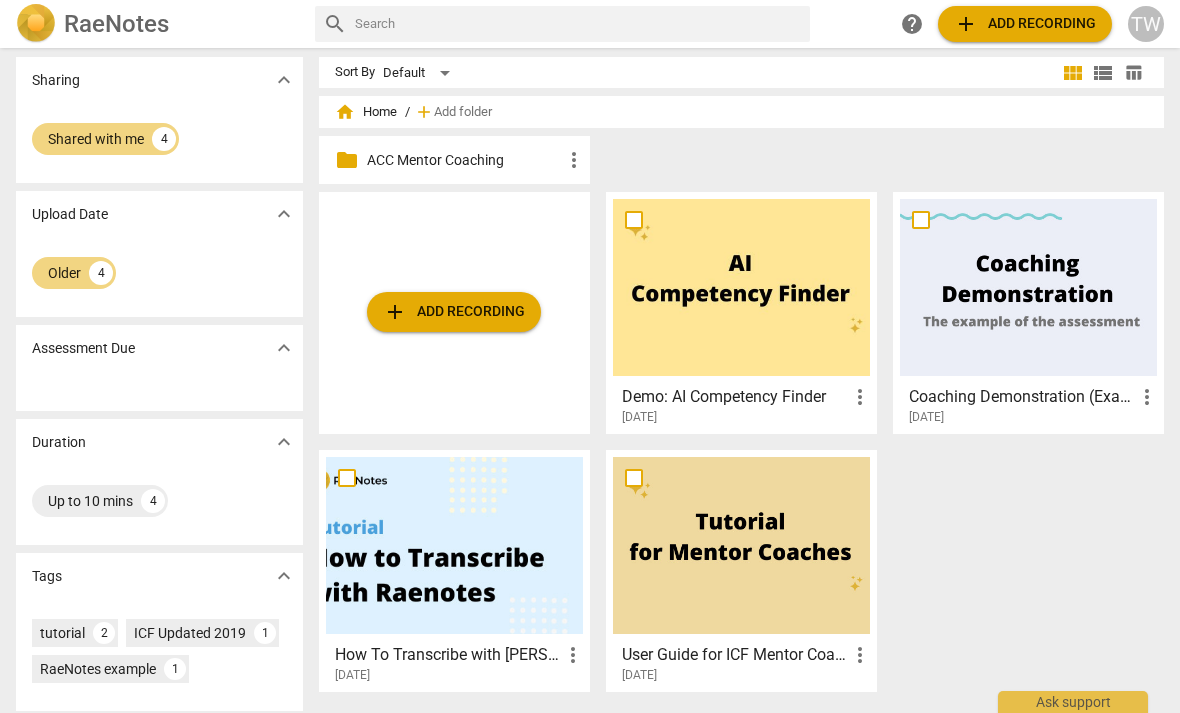 scroll, scrollTop: 3, scrollLeft: 0, axis: vertical 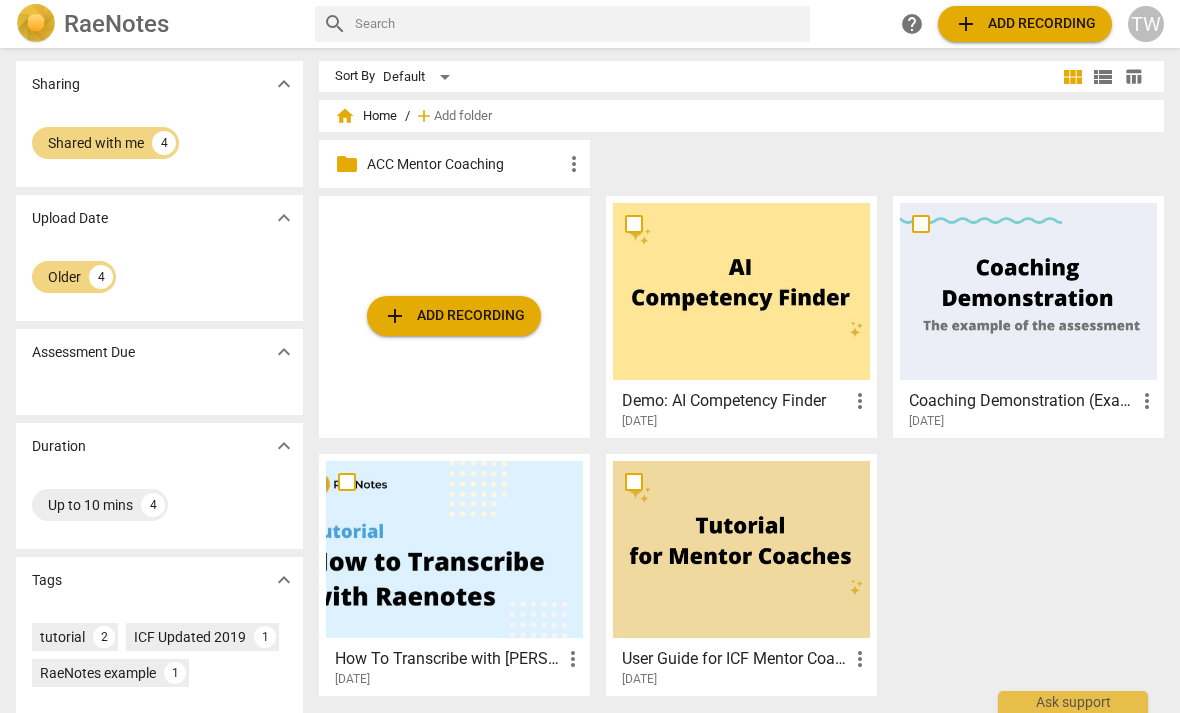 click on "Shared with me" at bounding box center [96, 143] 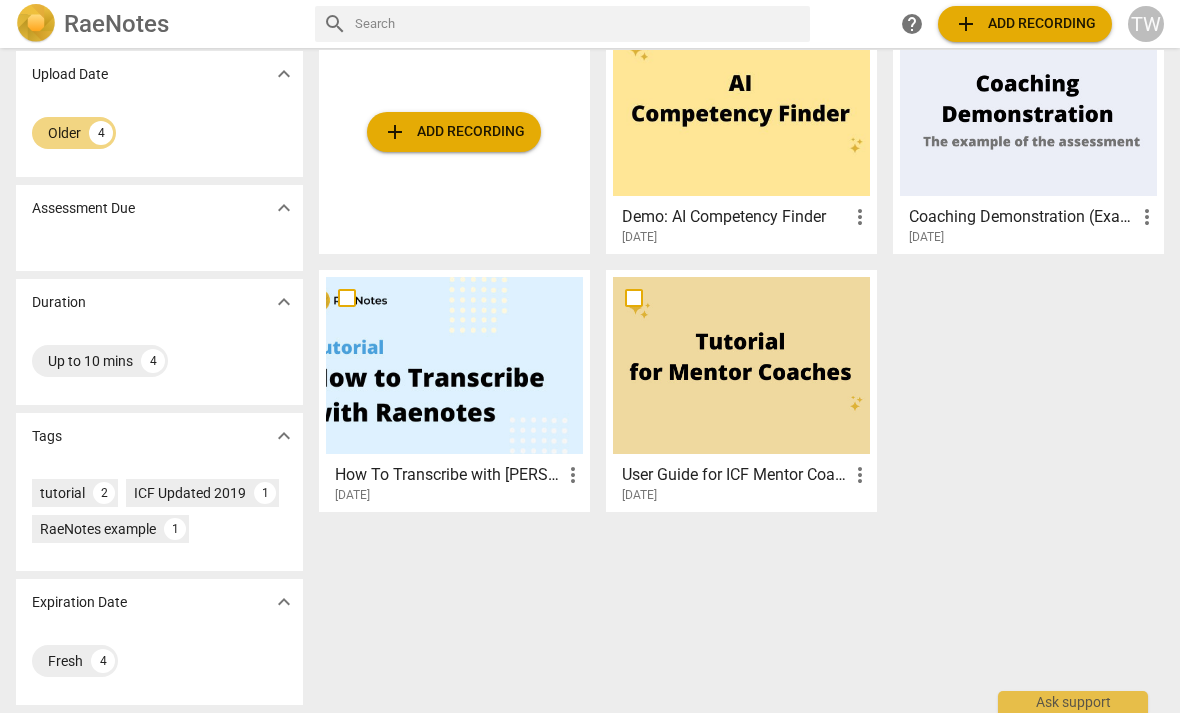 scroll, scrollTop: 187, scrollLeft: 0, axis: vertical 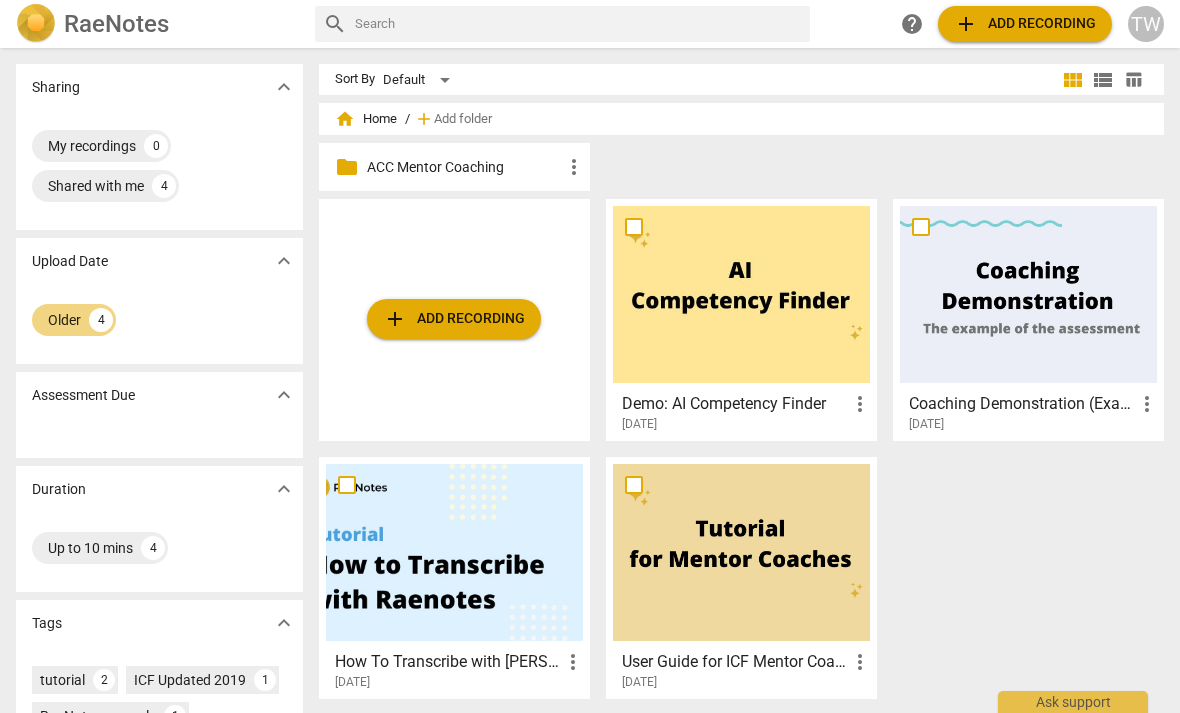 click on "ACC Mentor Coaching" at bounding box center [464, 167] 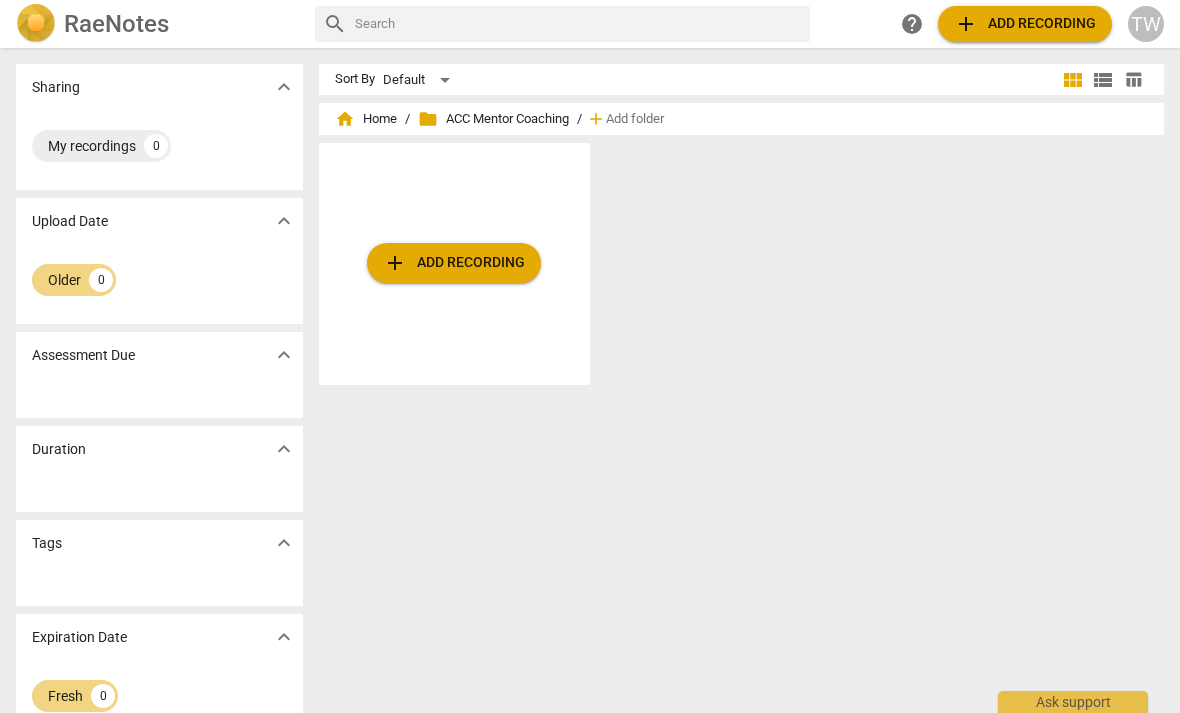 click on "add   Add recording" at bounding box center [454, 263] 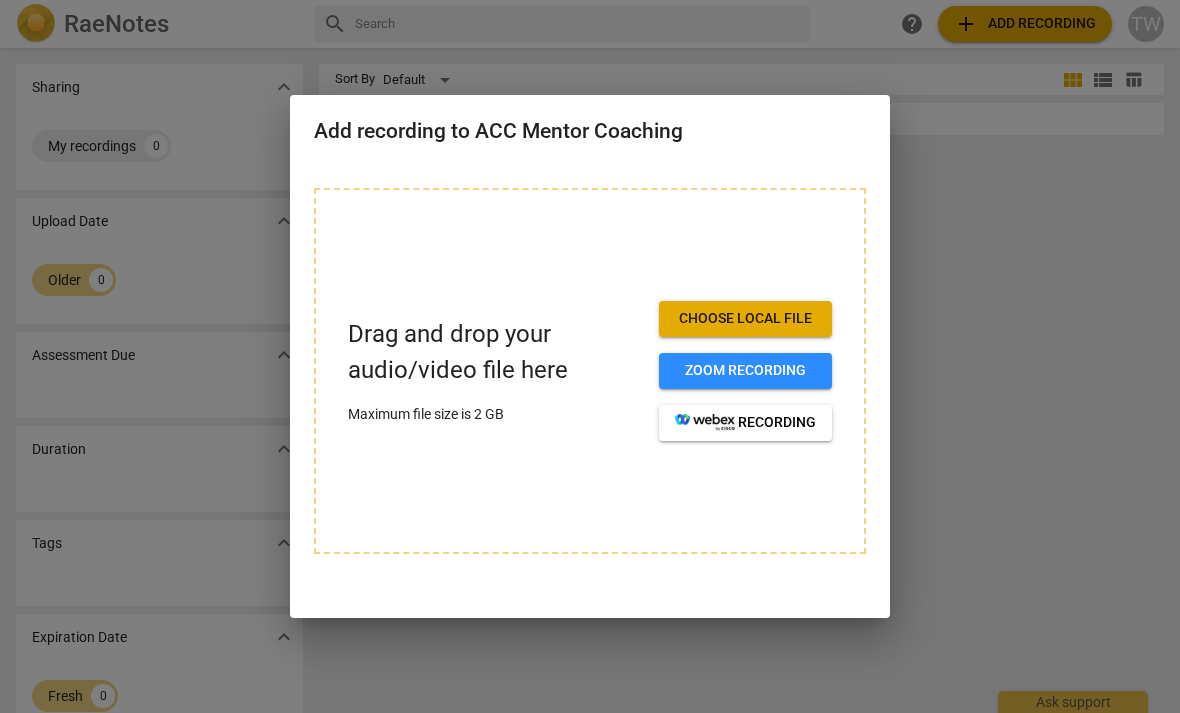 click at bounding box center [590, 356] 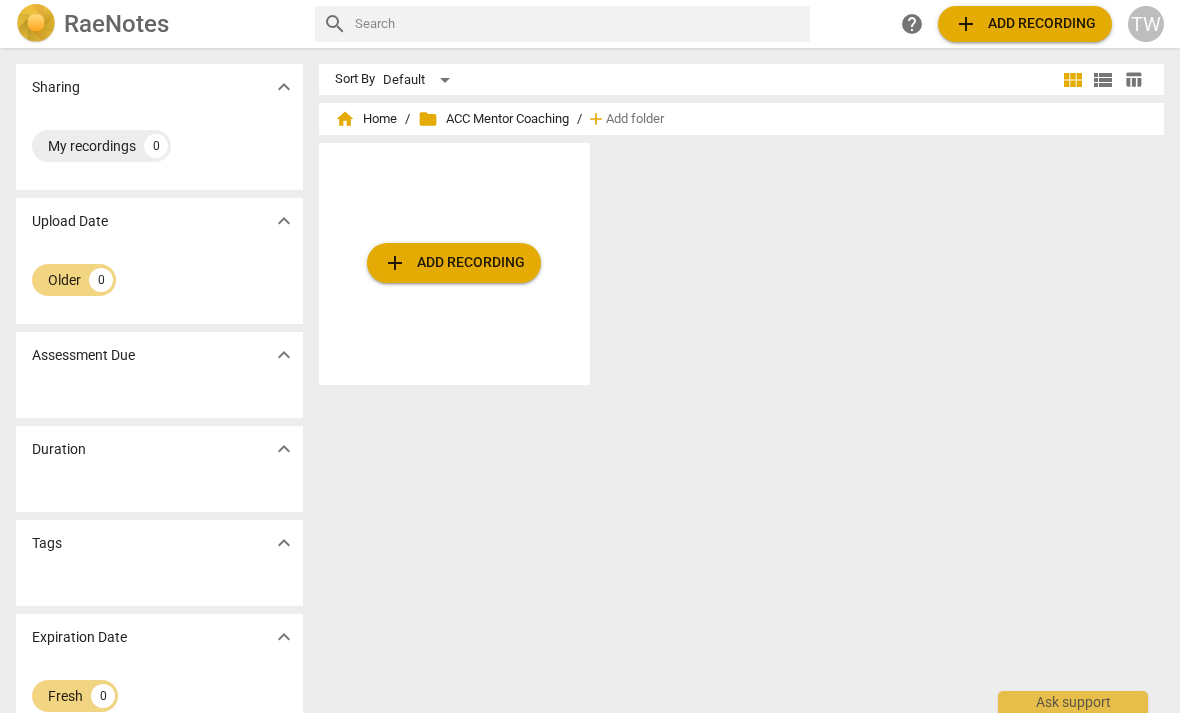 click on "add   Add recording" at bounding box center [1025, 24] 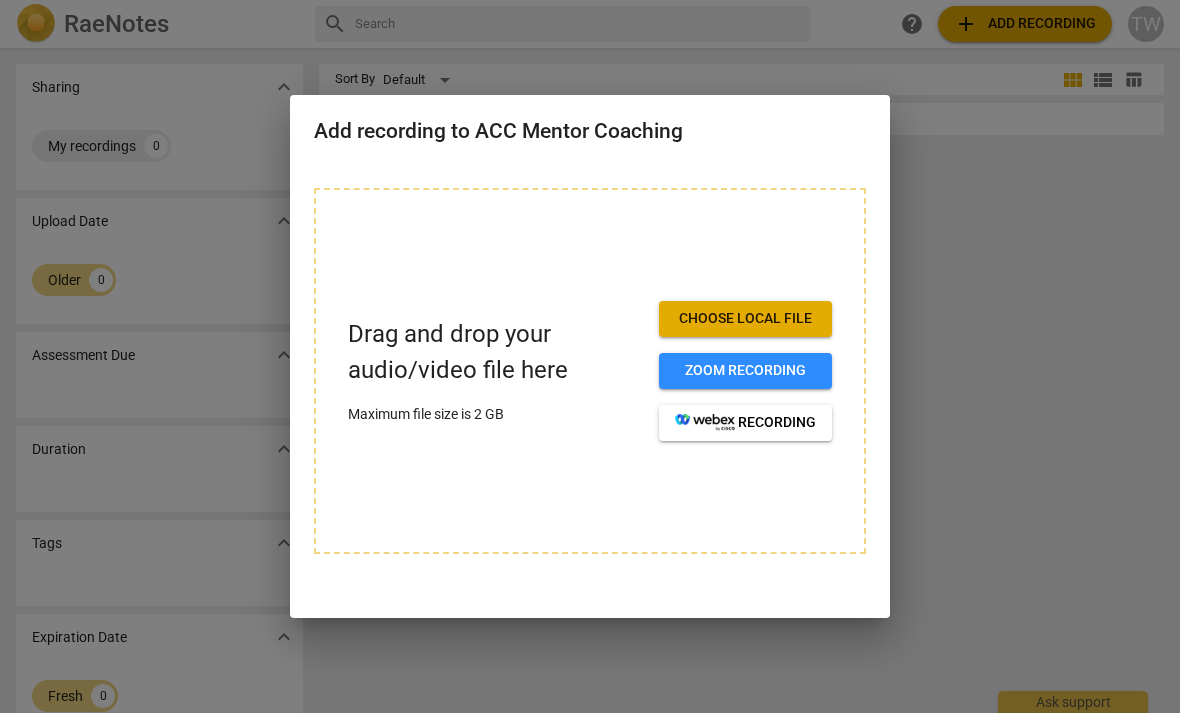 click on "Zoom recording" at bounding box center [745, 371] 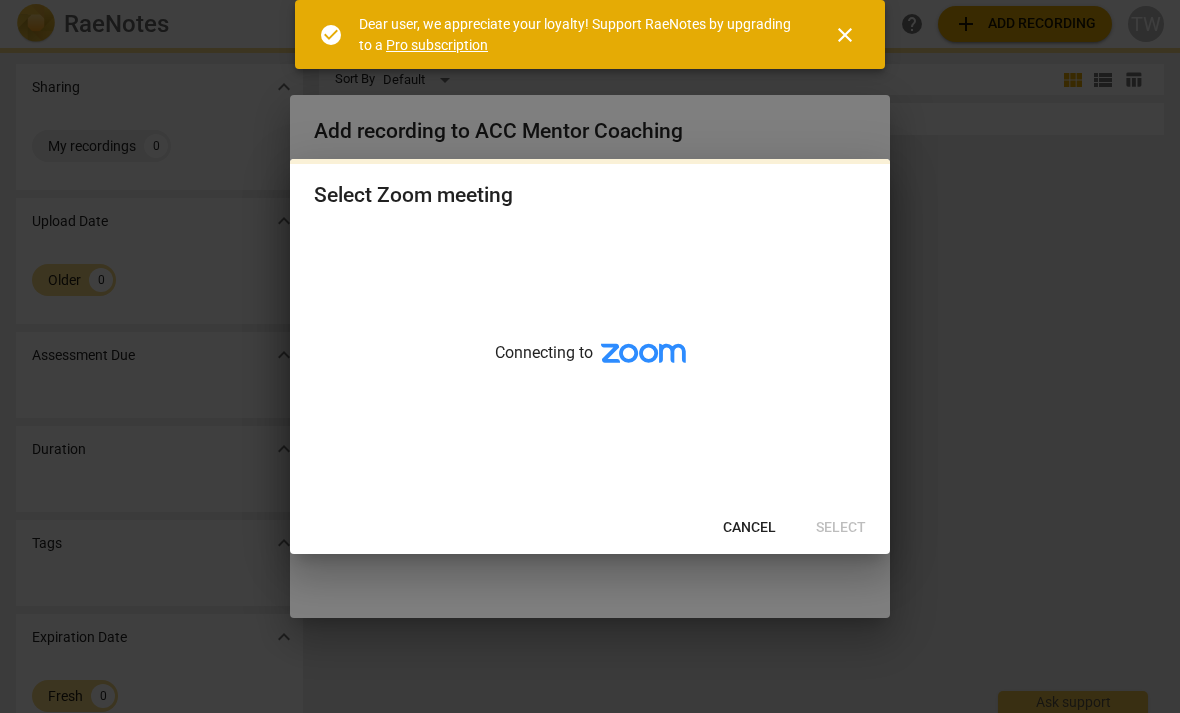scroll, scrollTop: 0, scrollLeft: 0, axis: both 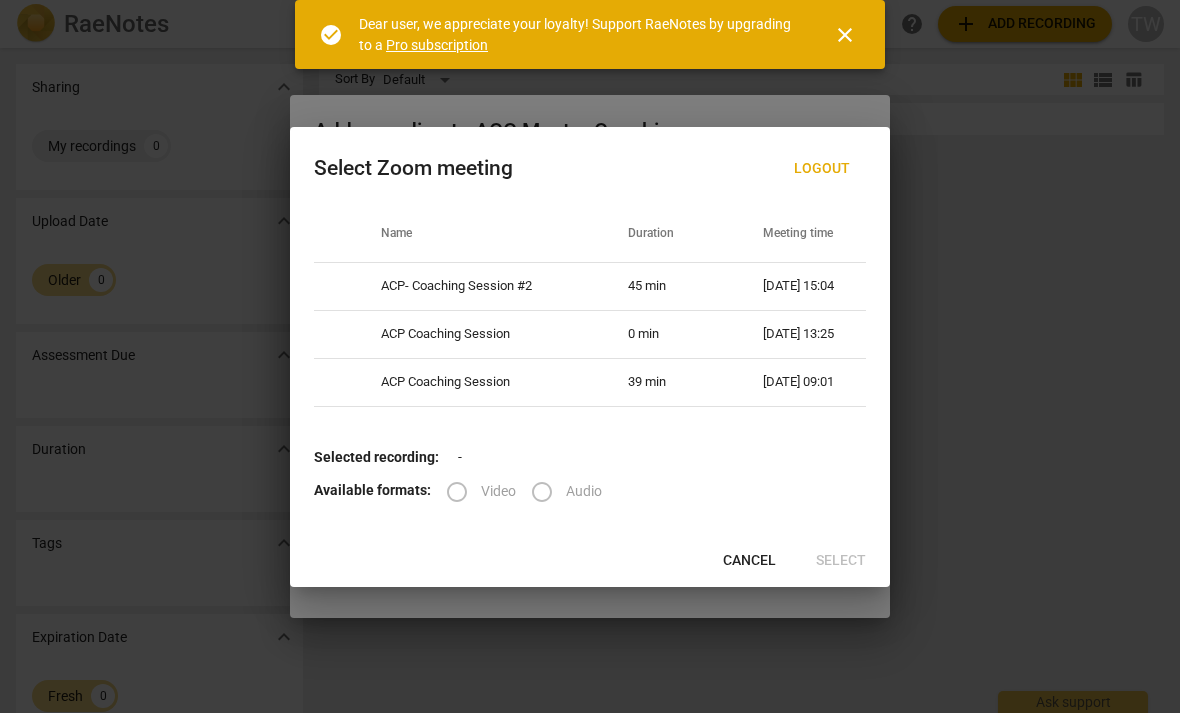 click on "ACP Coaching Session" at bounding box center [480, 383] 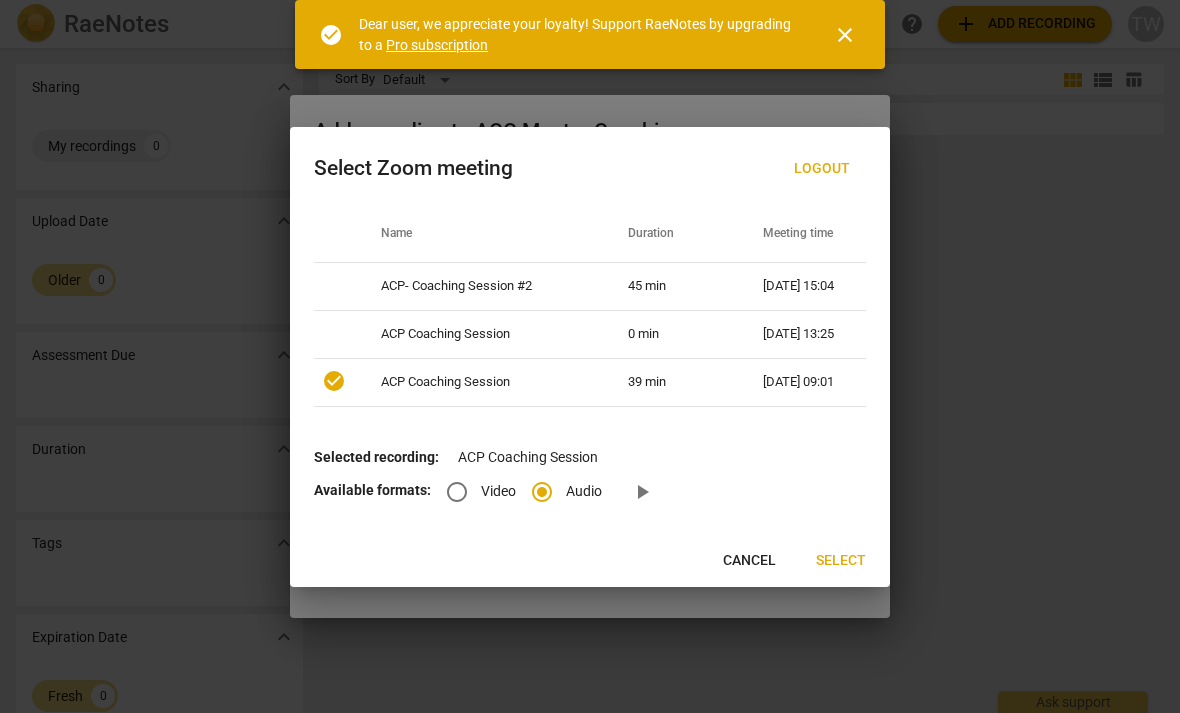 click on "Video" at bounding box center [457, 492] 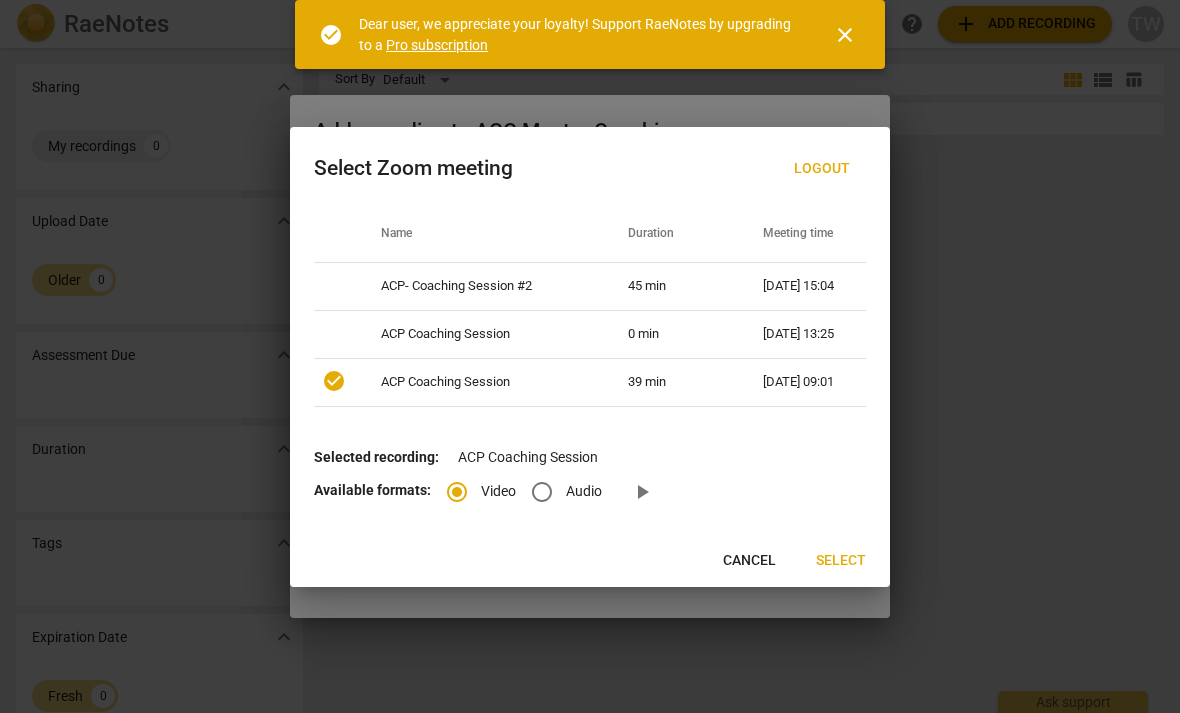 click on "play_arrow" at bounding box center [642, 492] 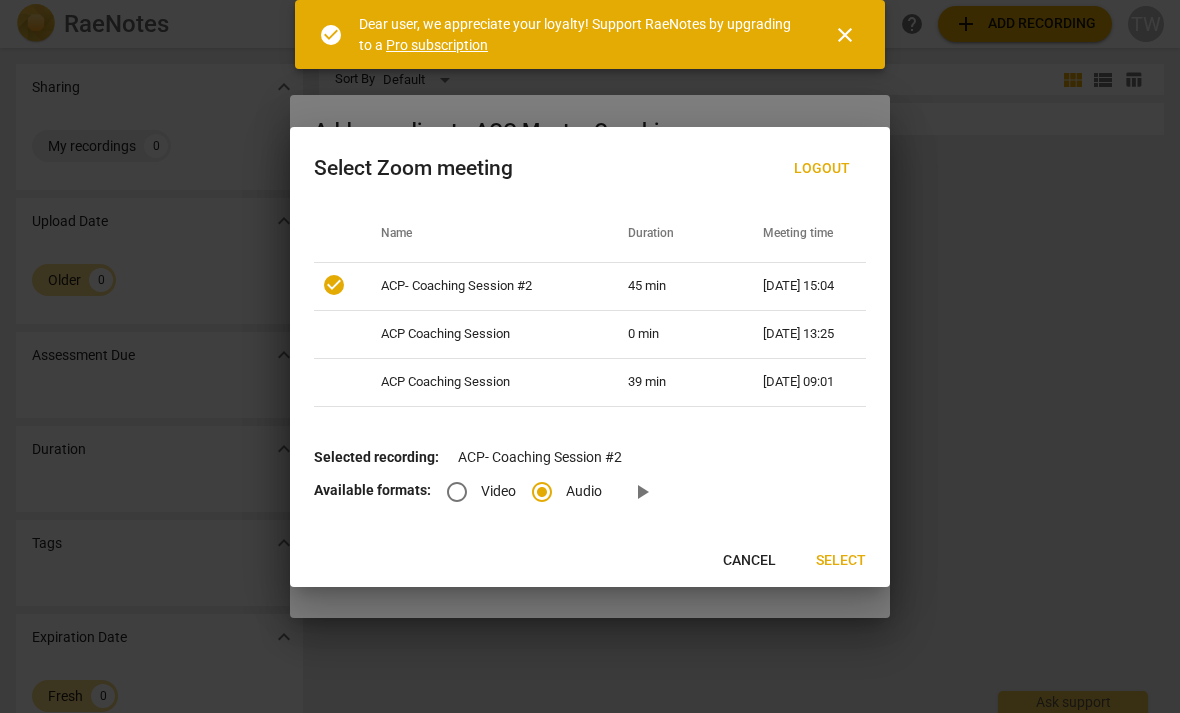 radio on "false" 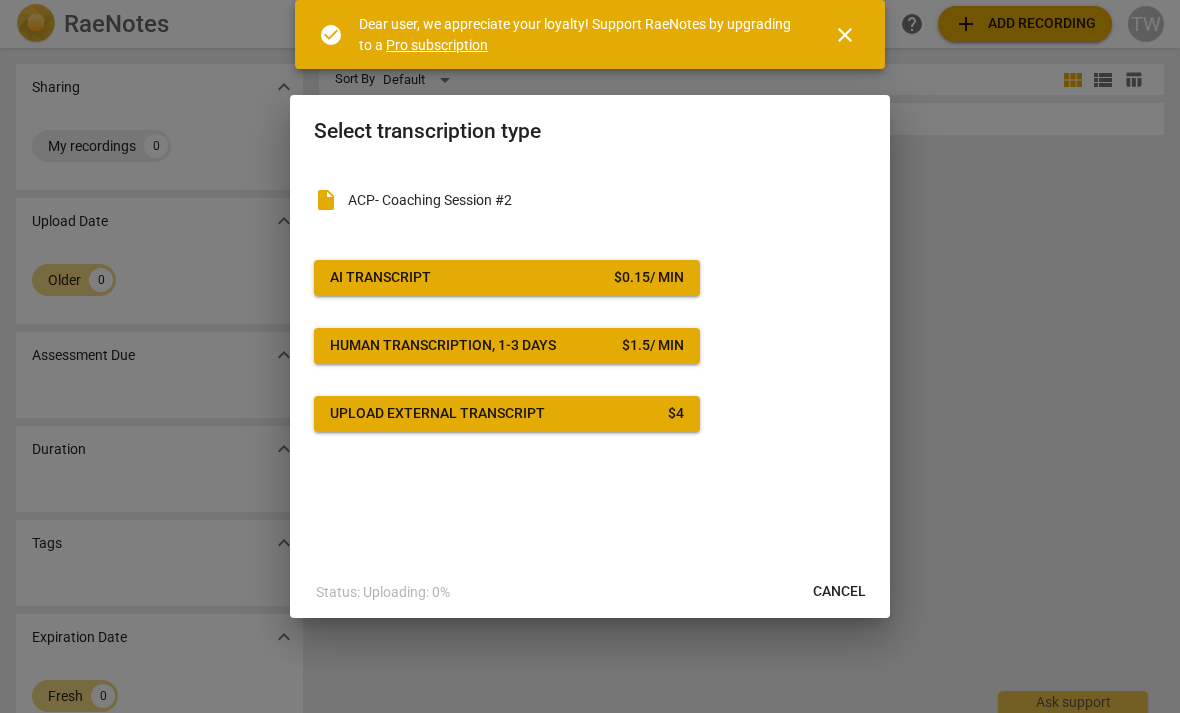 click on "Cancel" at bounding box center [839, 592] 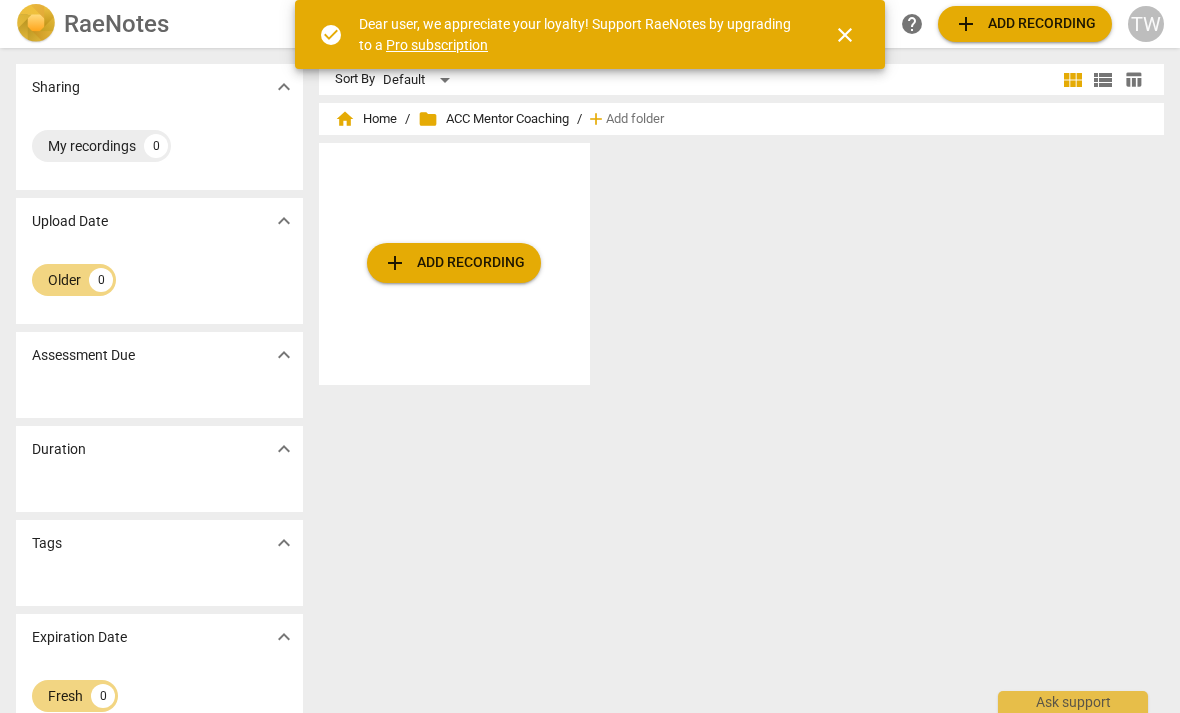 click on "add   Add recording" at bounding box center [454, 263] 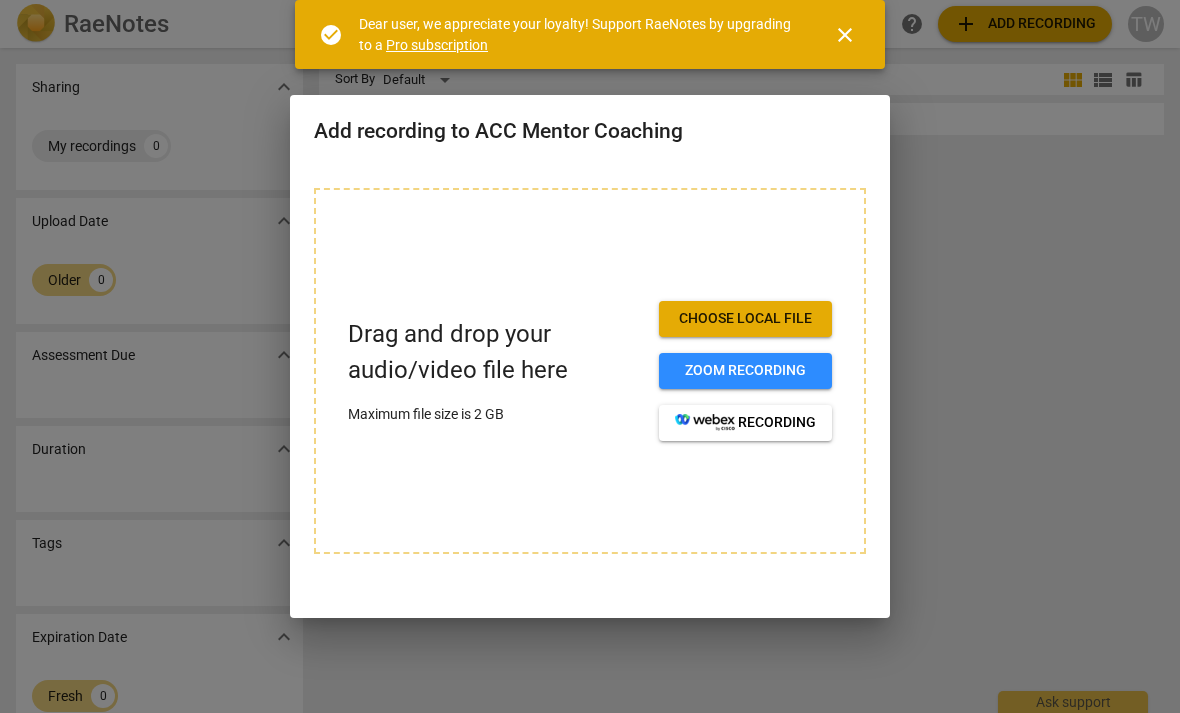 click on "Zoom recording" at bounding box center [745, 371] 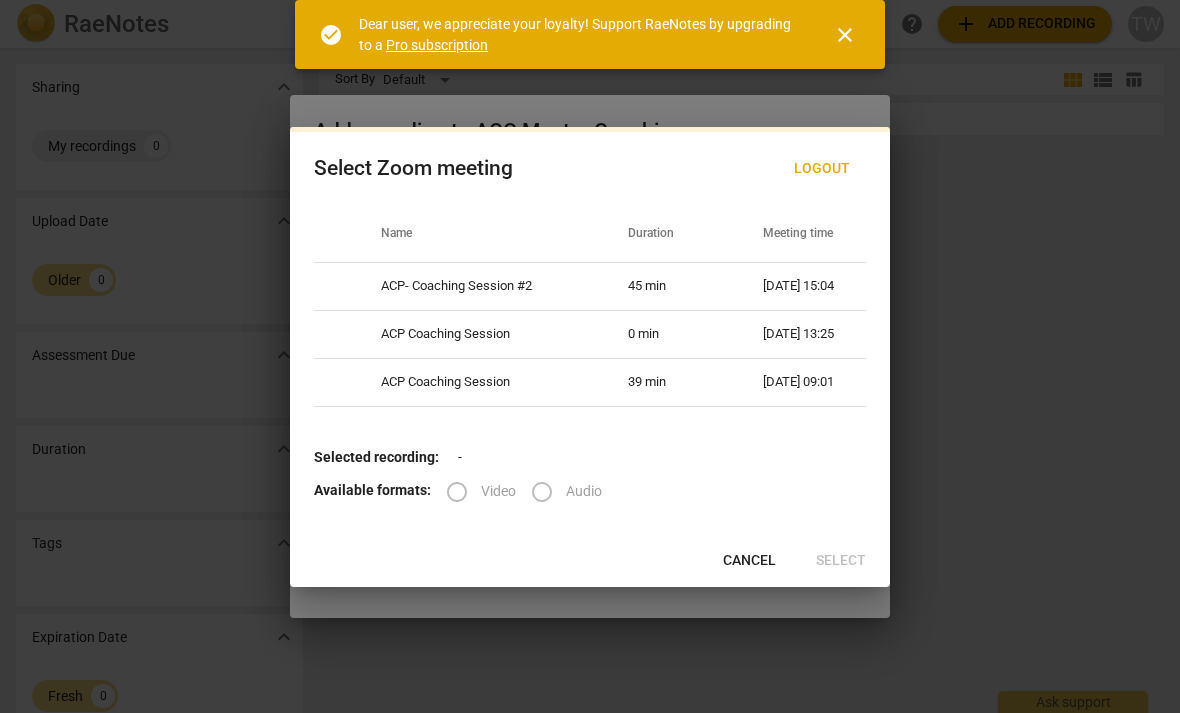click on "ACP- Coaching Session #2" at bounding box center [480, 287] 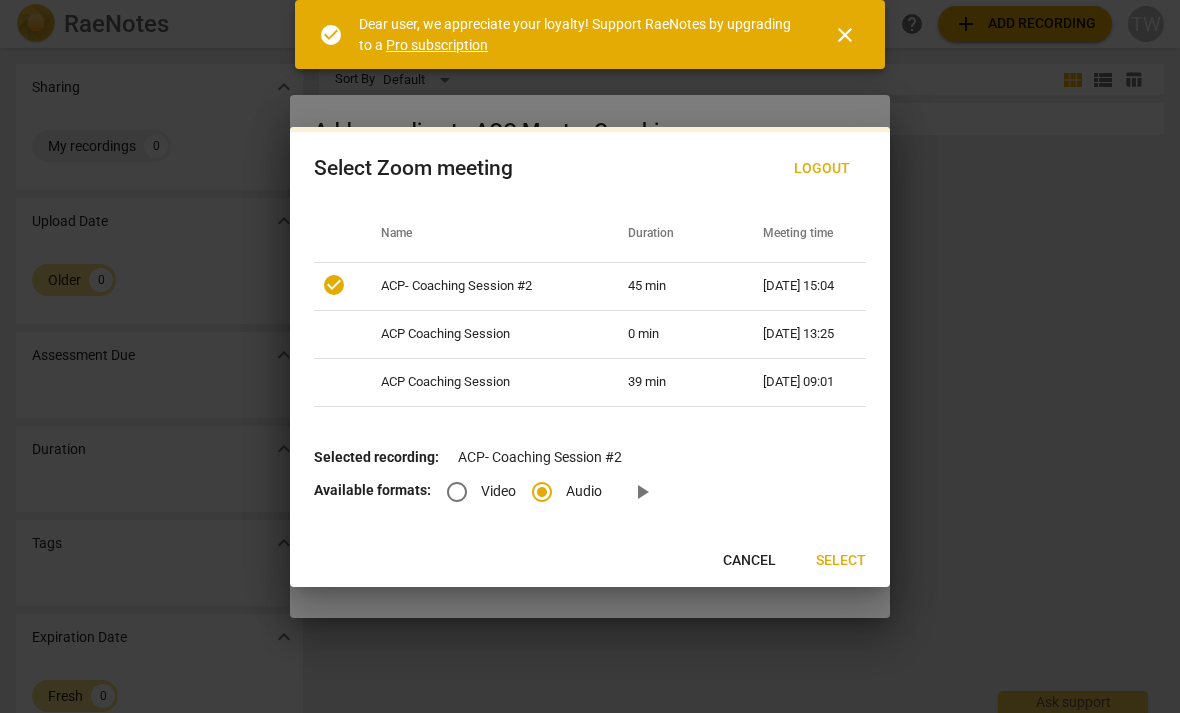 click on "Video" at bounding box center (457, 492) 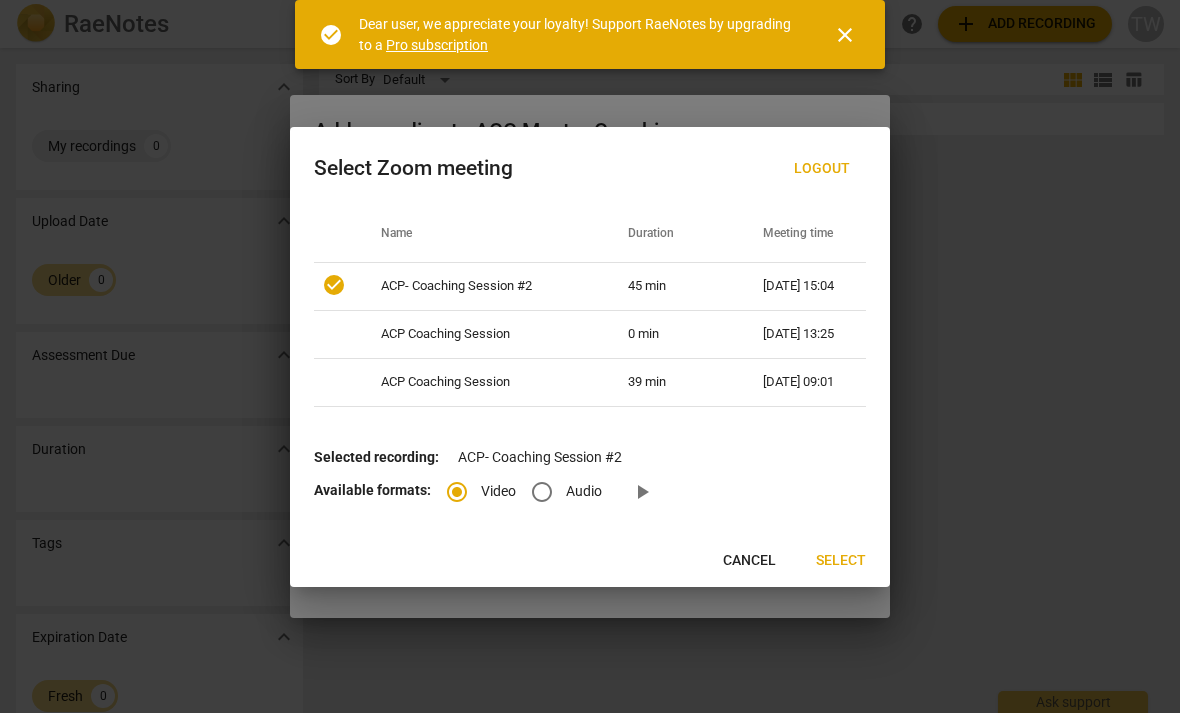 click on "Select" at bounding box center (841, 561) 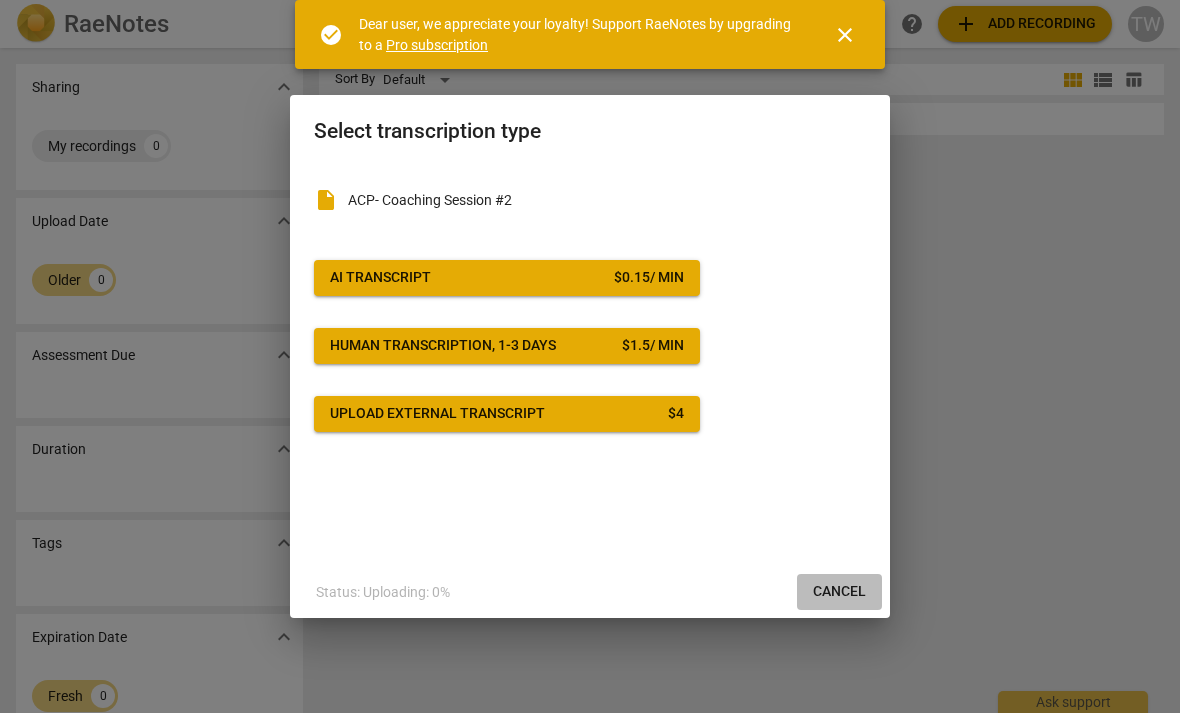 click on "Cancel" at bounding box center (839, 592) 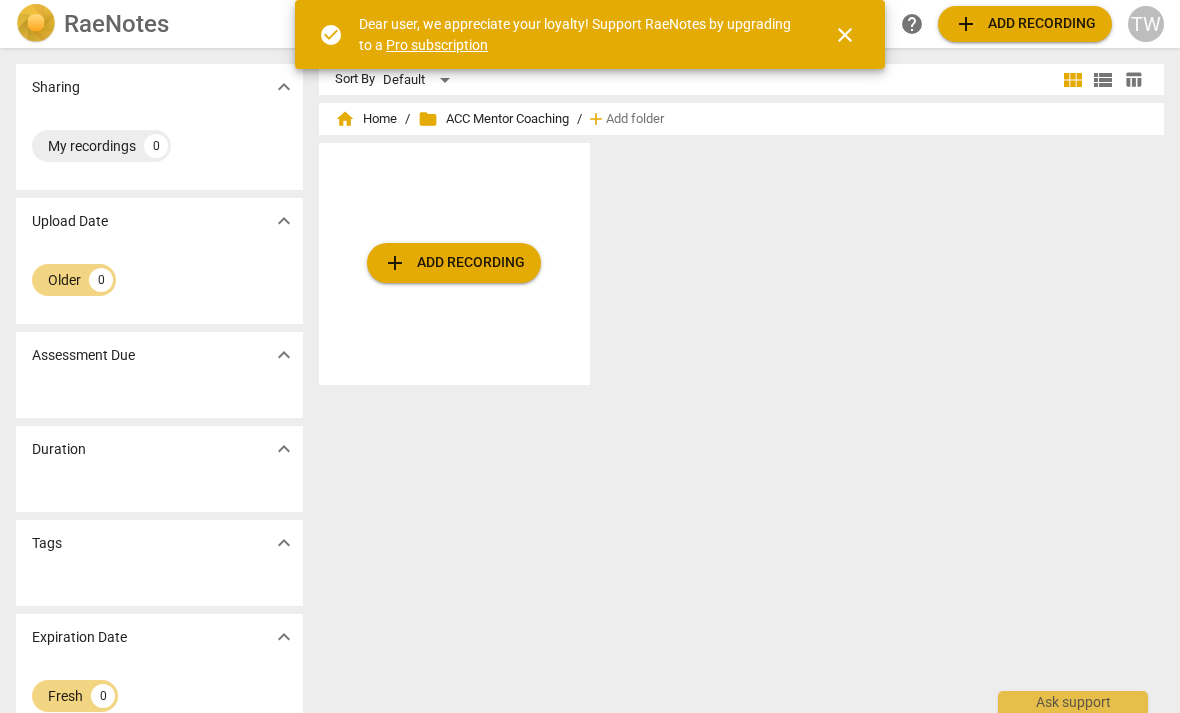 click on "add   Add recording" at bounding box center [454, 263] 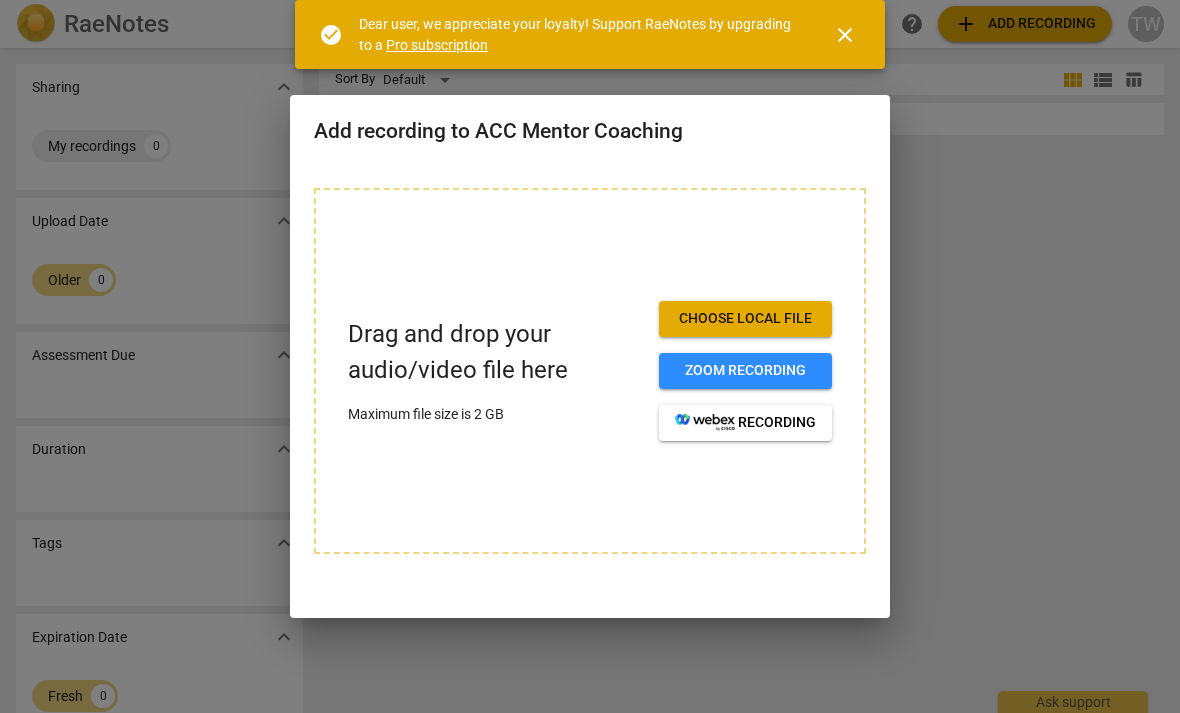 click on "Zoom recording" at bounding box center [745, 371] 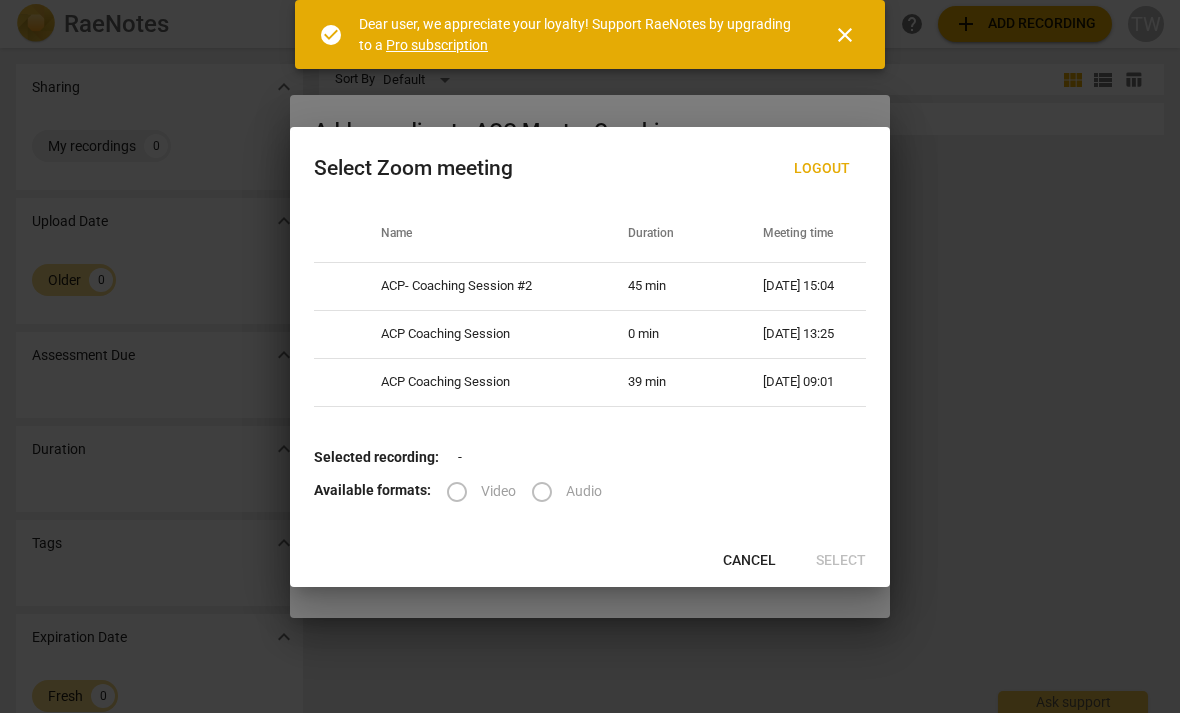 click at bounding box center [334, 381] 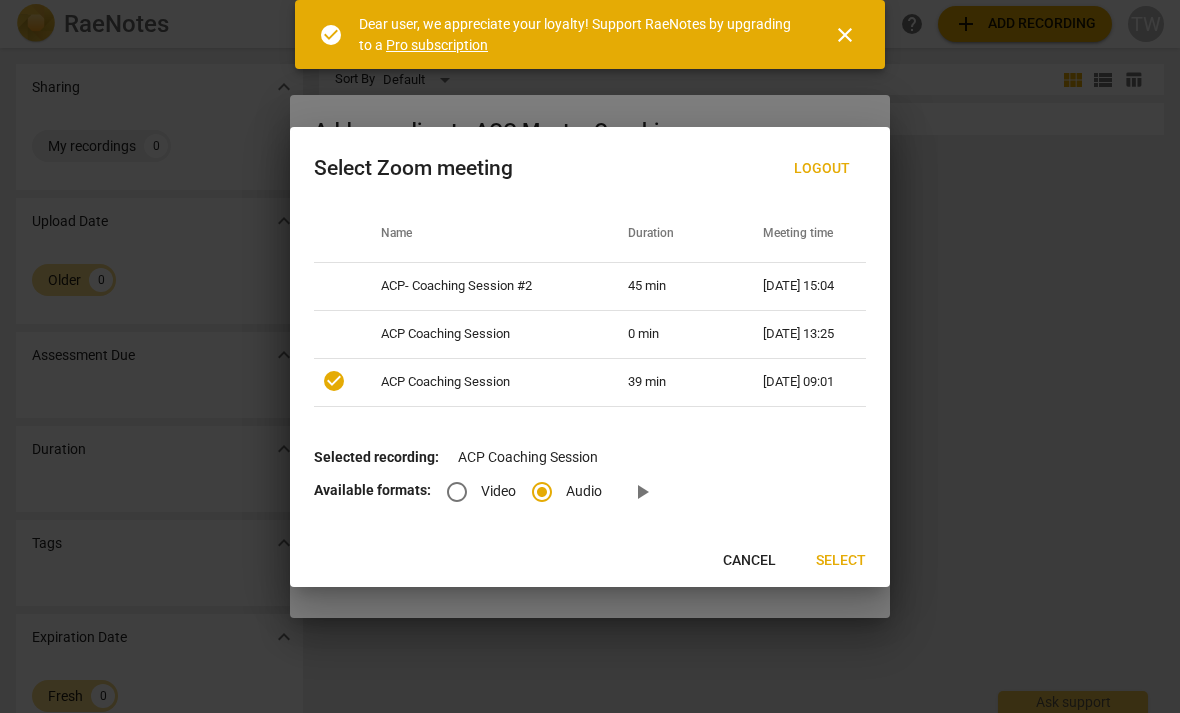 click on "Select" at bounding box center [841, 561] 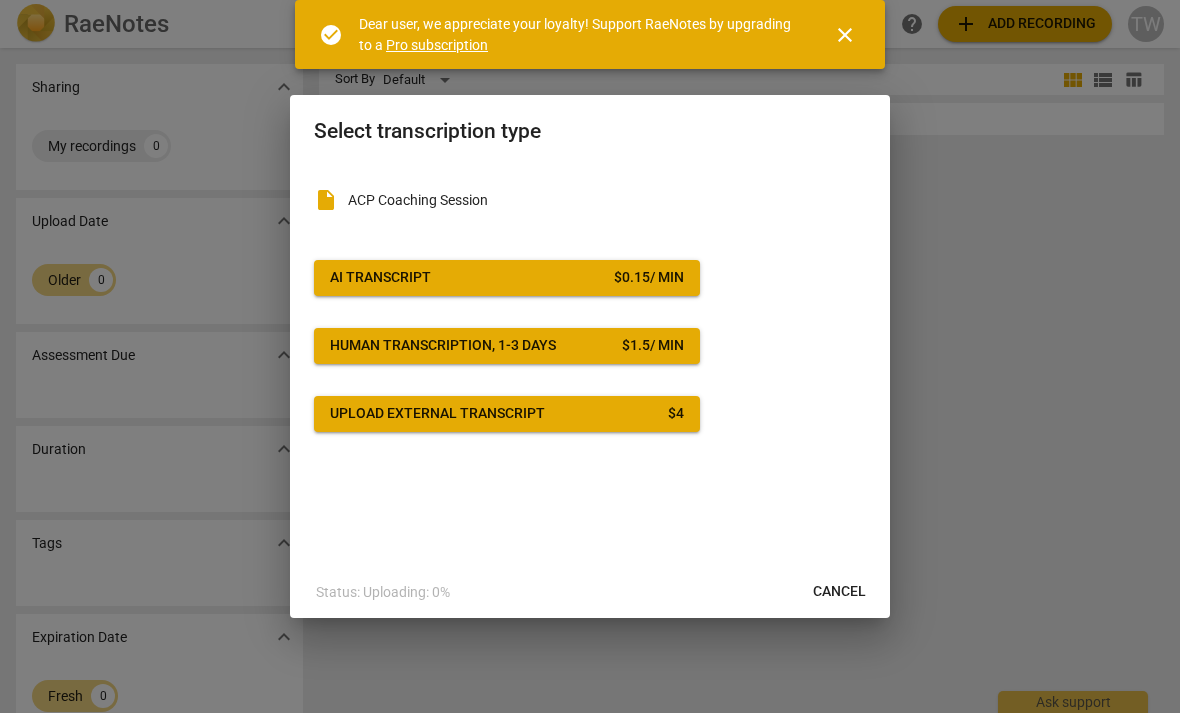 click on "Cancel" at bounding box center [839, 592] 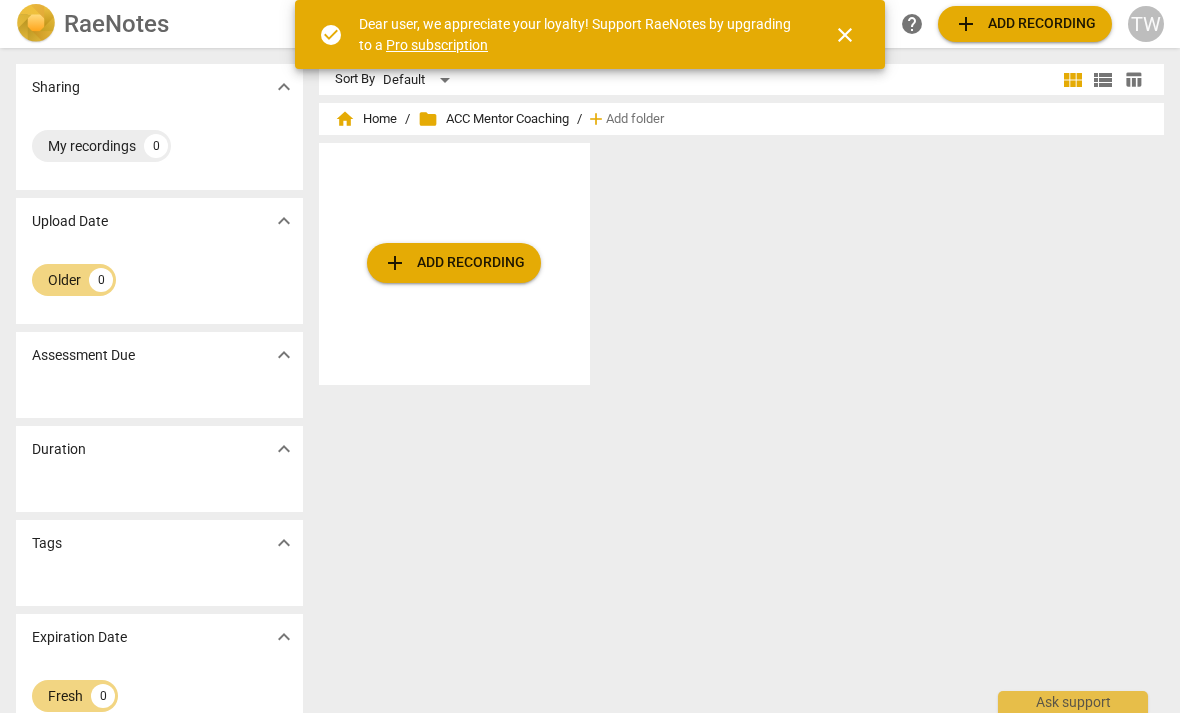 click on "add   Add recording" at bounding box center (454, 263) 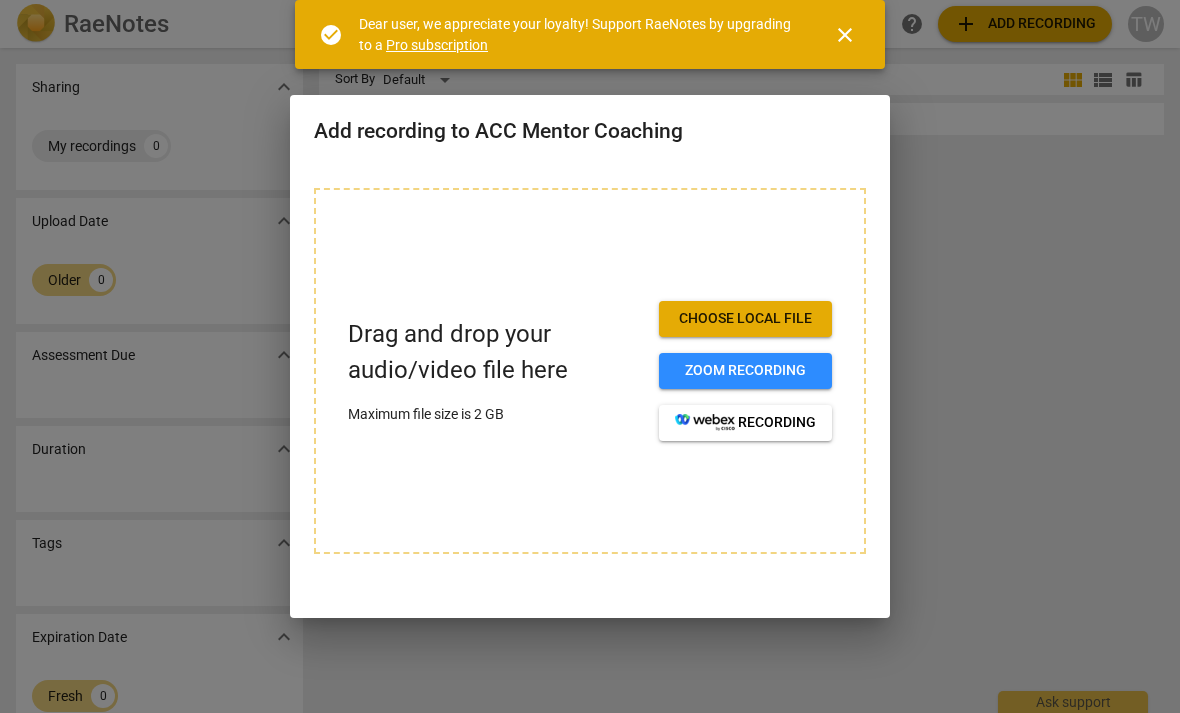 click on "Zoom recording" at bounding box center [745, 371] 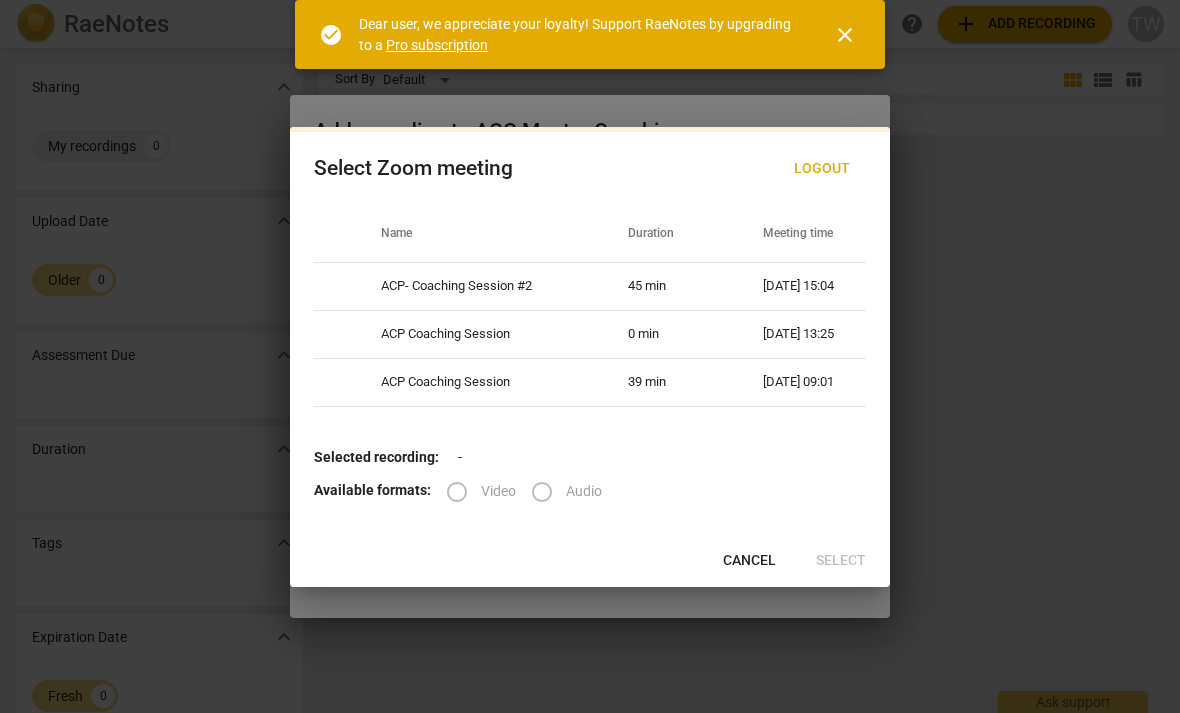 click on "[DATE] 09:01" at bounding box center (802, 383) 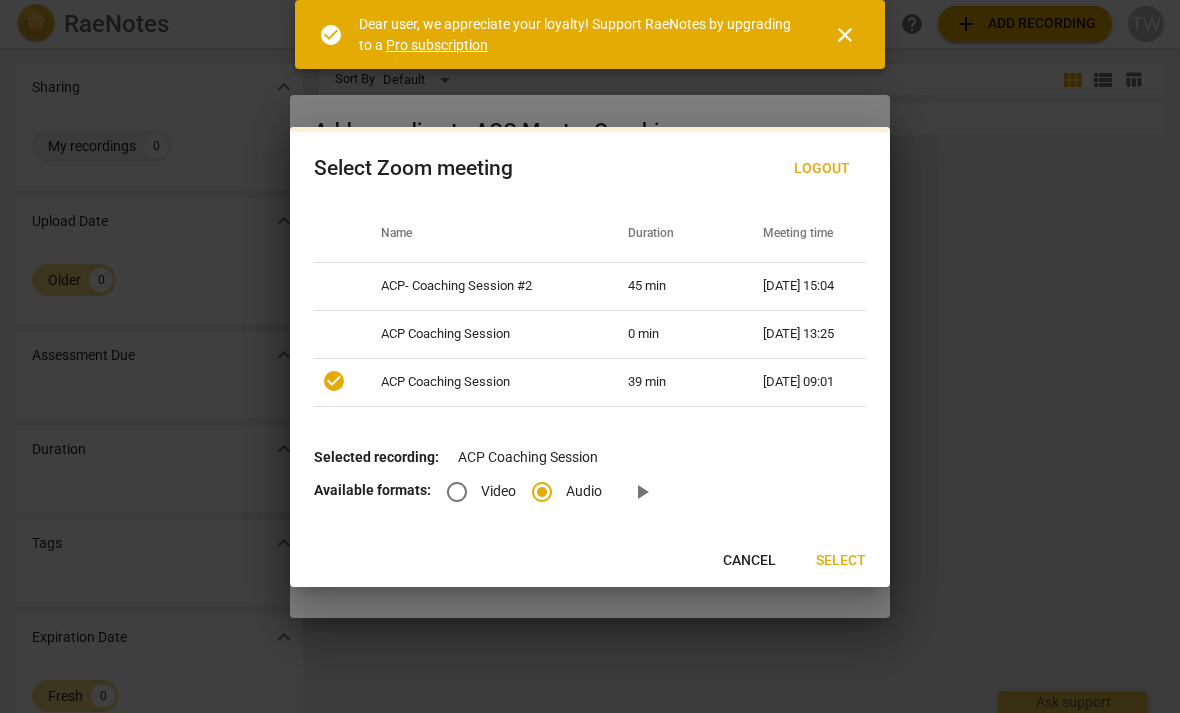 click on "Select" at bounding box center [841, 561] 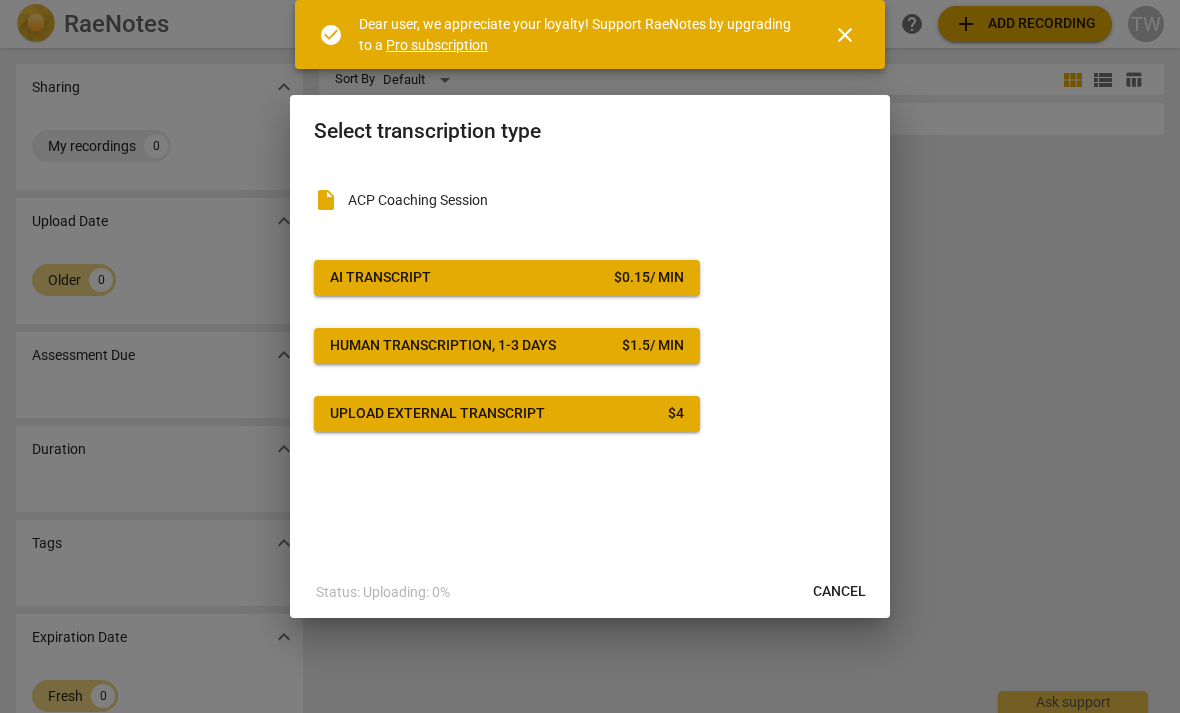 click on "Cancel" at bounding box center (839, 592) 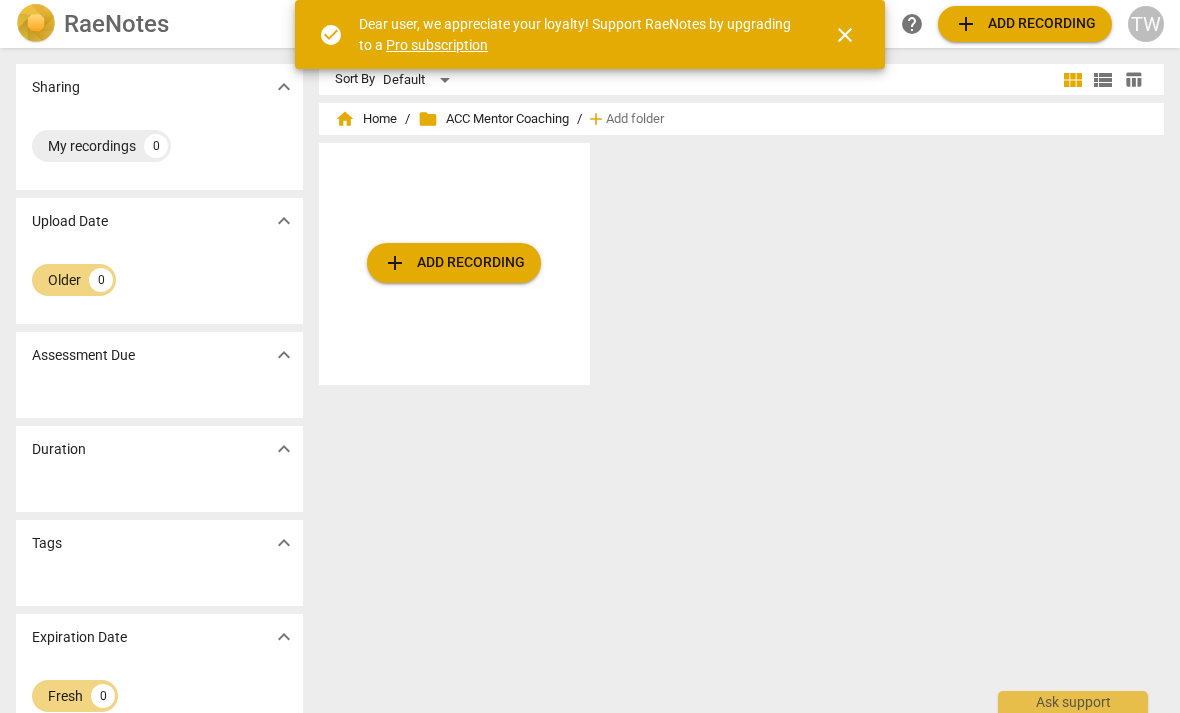 click on "add   Add recording" at bounding box center [1025, 24] 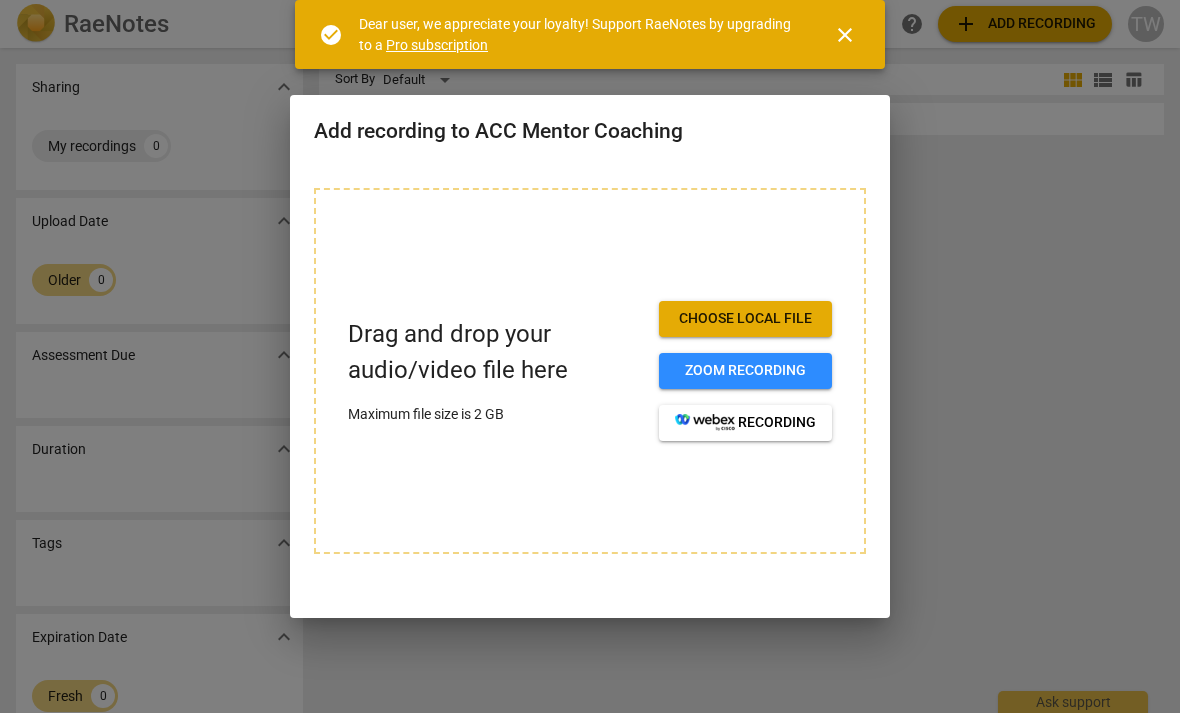 click on "Zoom recording" at bounding box center [745, 371] 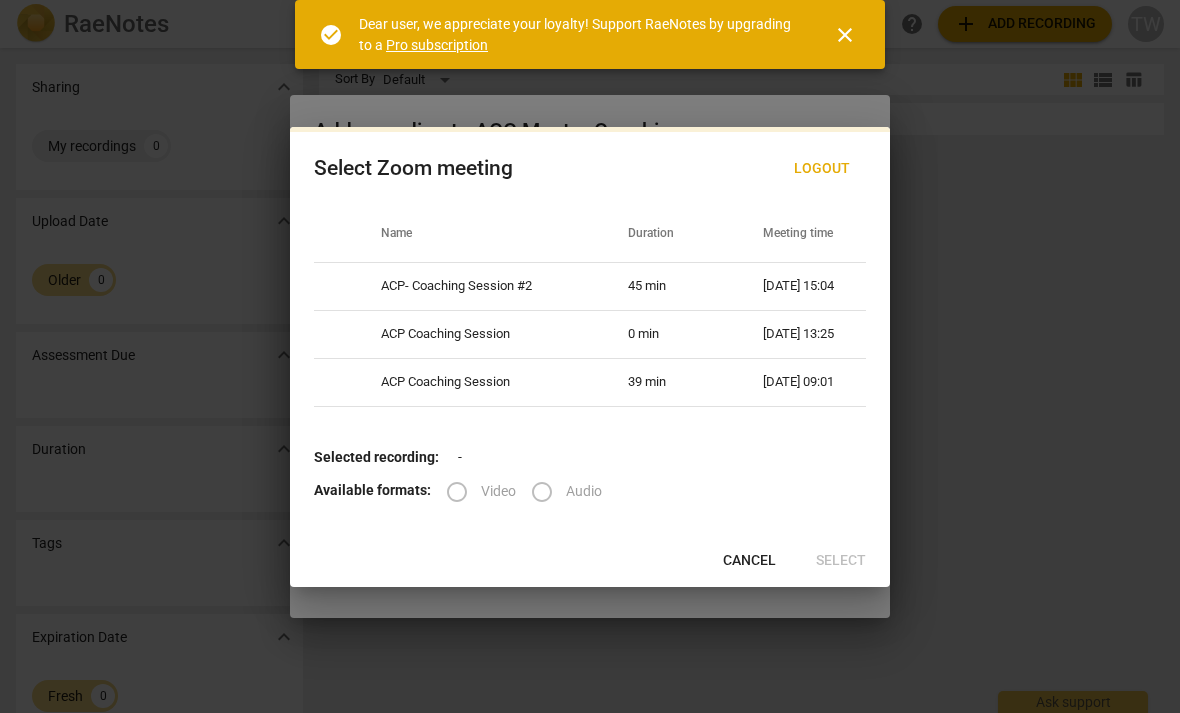 click on "[DATE] 09:01" at bounding box center [802, 383] 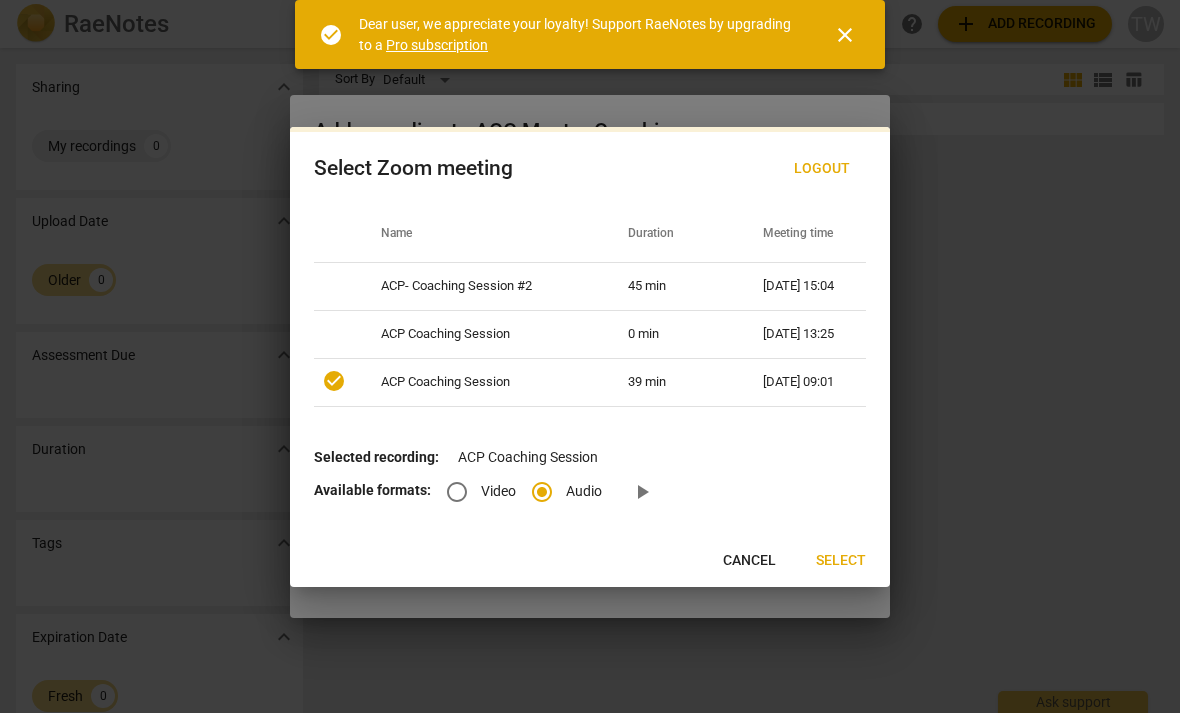 click on "Video" at bounding box center [457, 492] 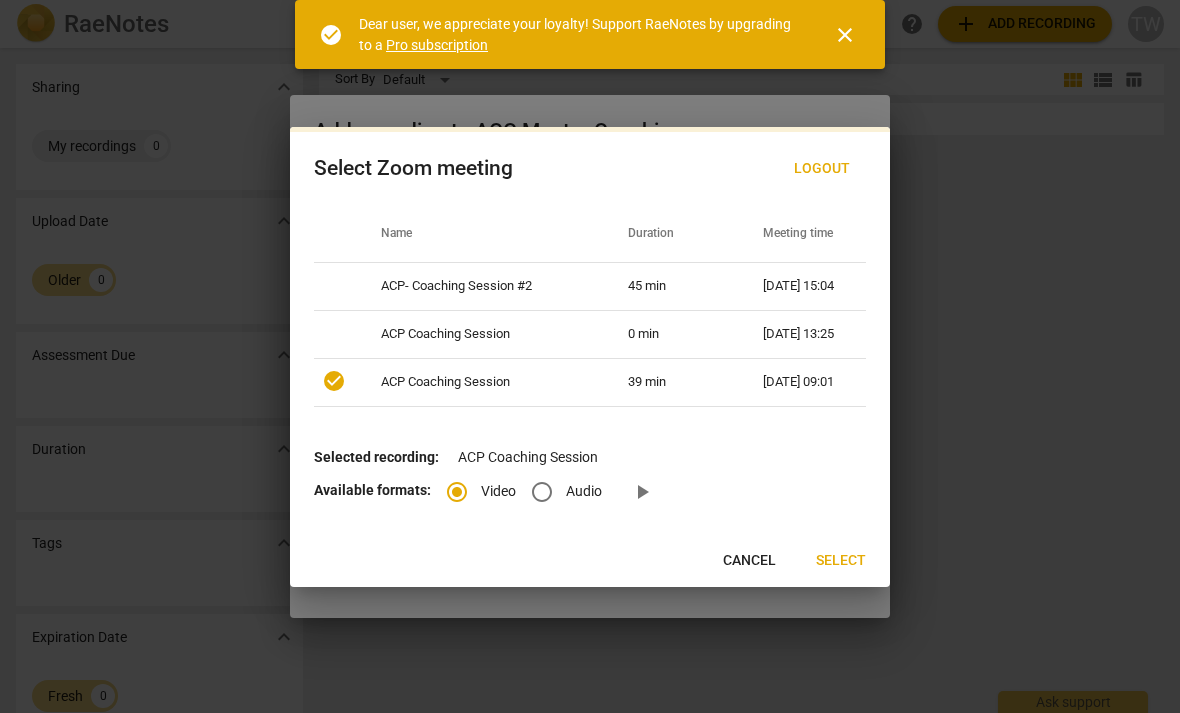 click on "play_arrow" at bounding box center (642, 492) 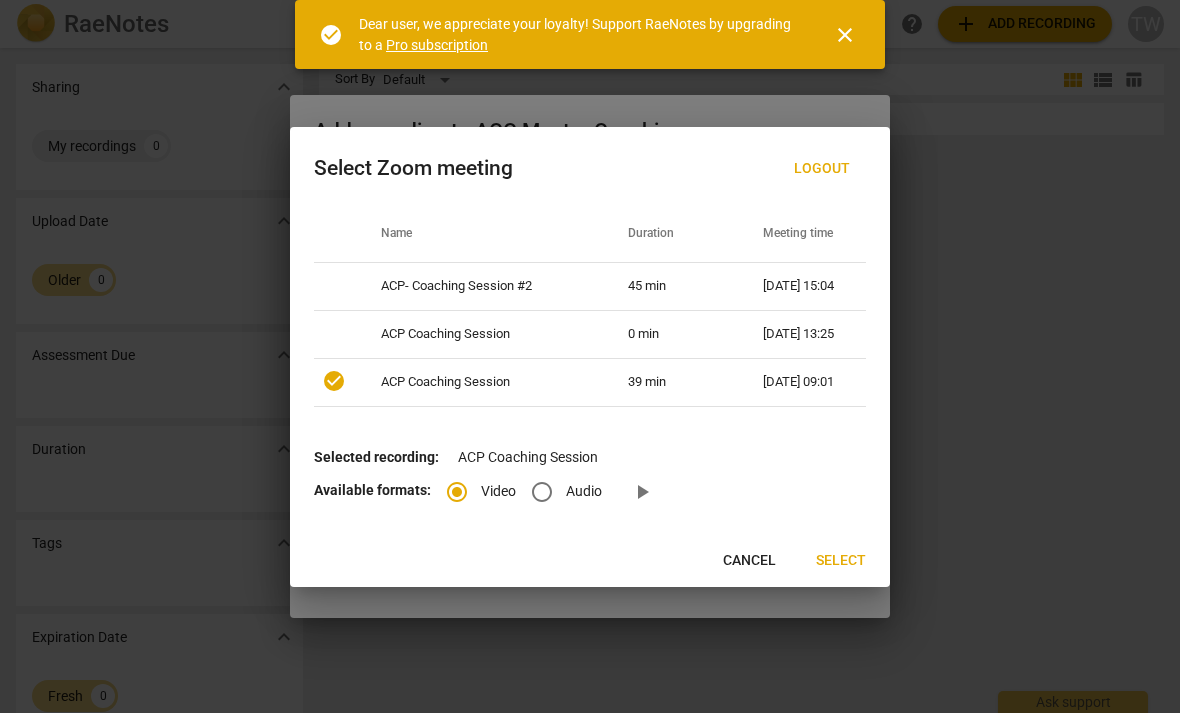 click on "ACP- Coaching Session #2" at bounding box center (480, 287) 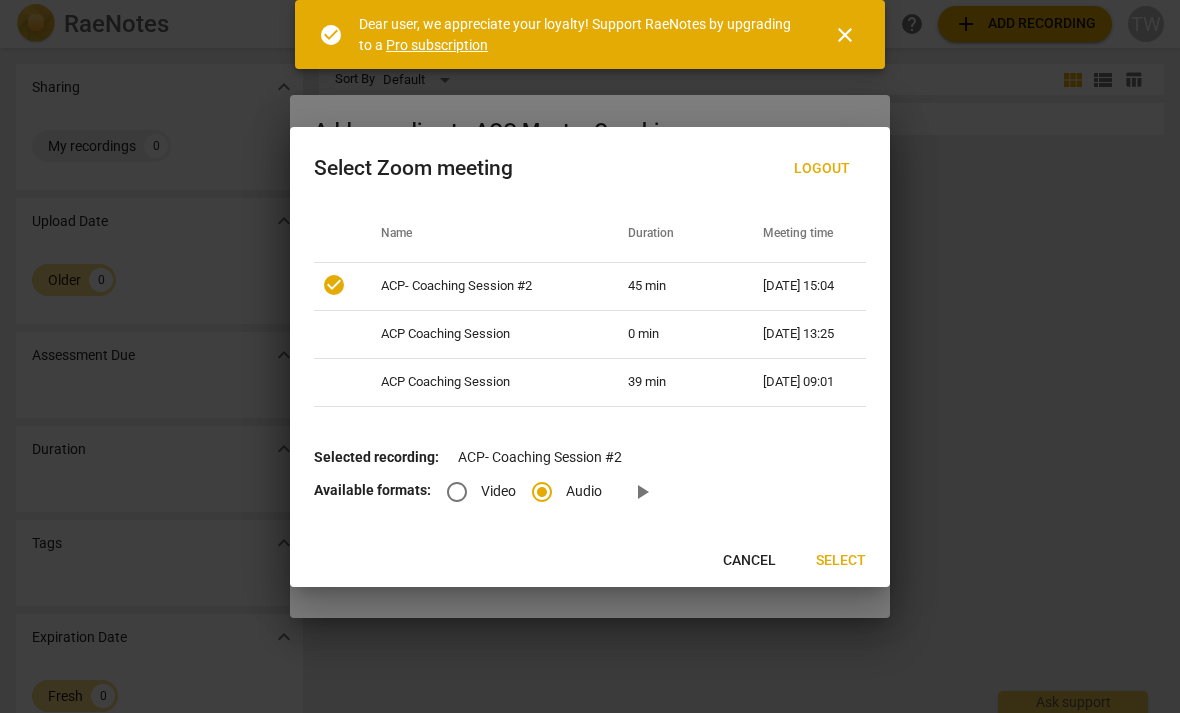 click on "Video" at bounding box center (457, 492) 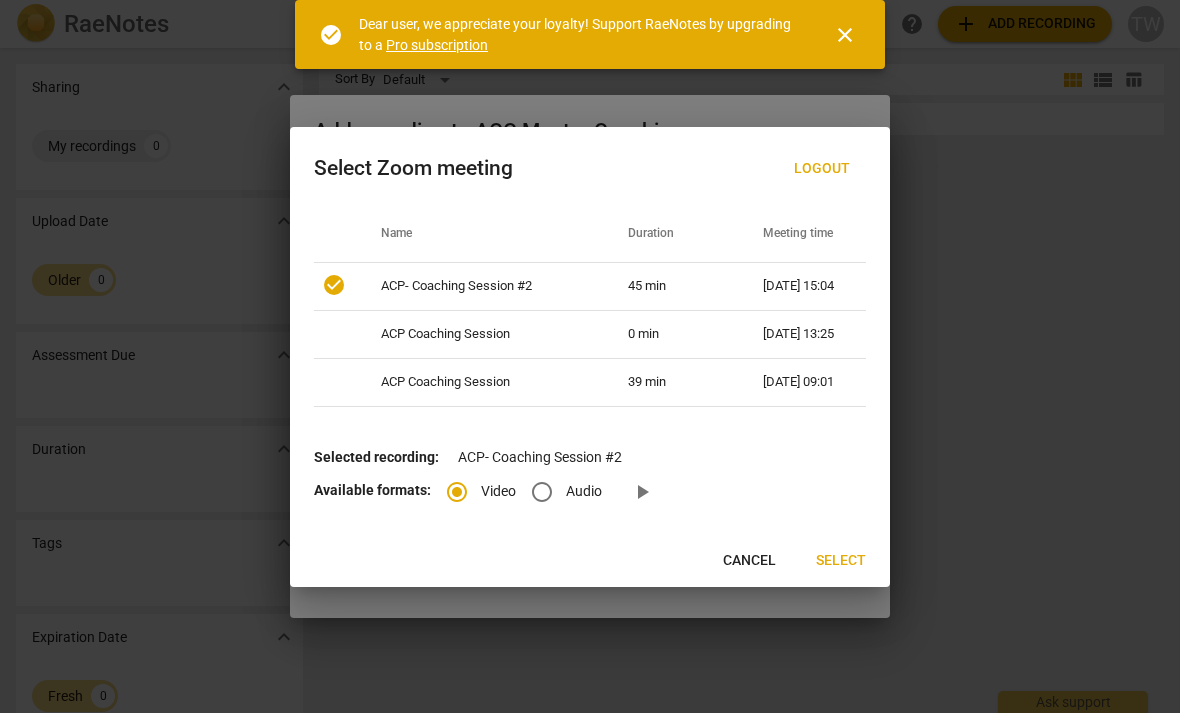 click on "Select" at bounding box center (841, 561) 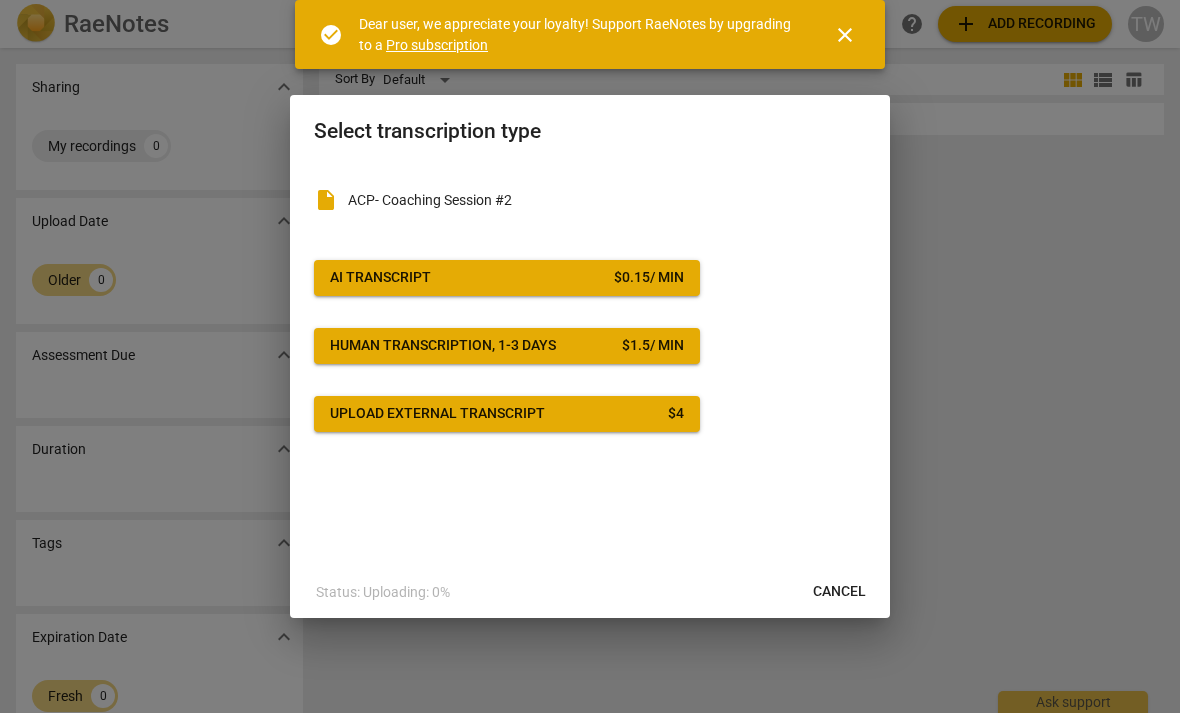 click on "close" at bounding box center [845, 35] 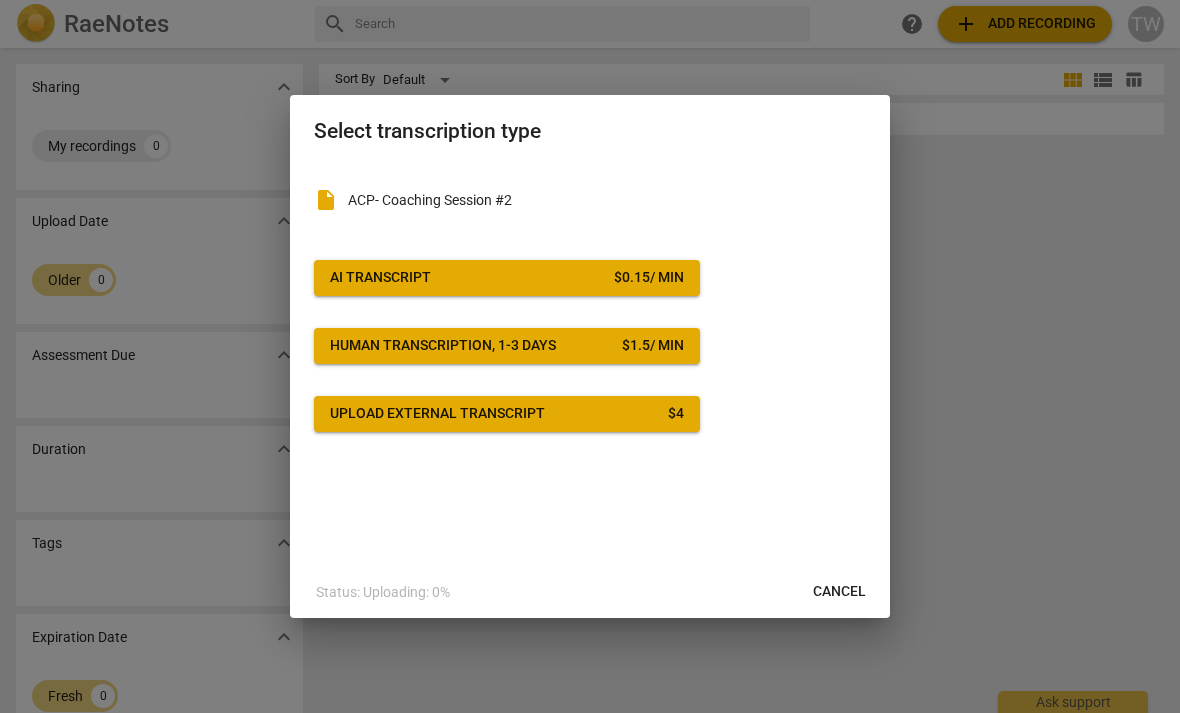 click on "Cancel" at bounding box center (839, 592) 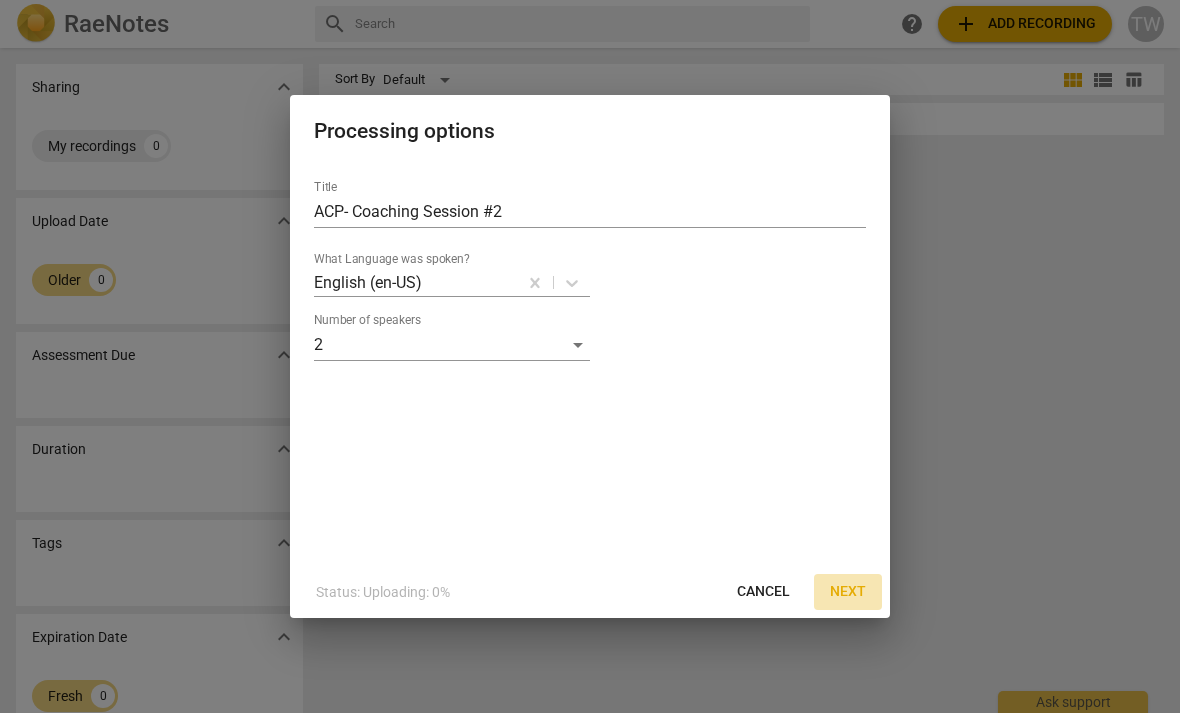 click on "Next" at bounding box center [848, 592] 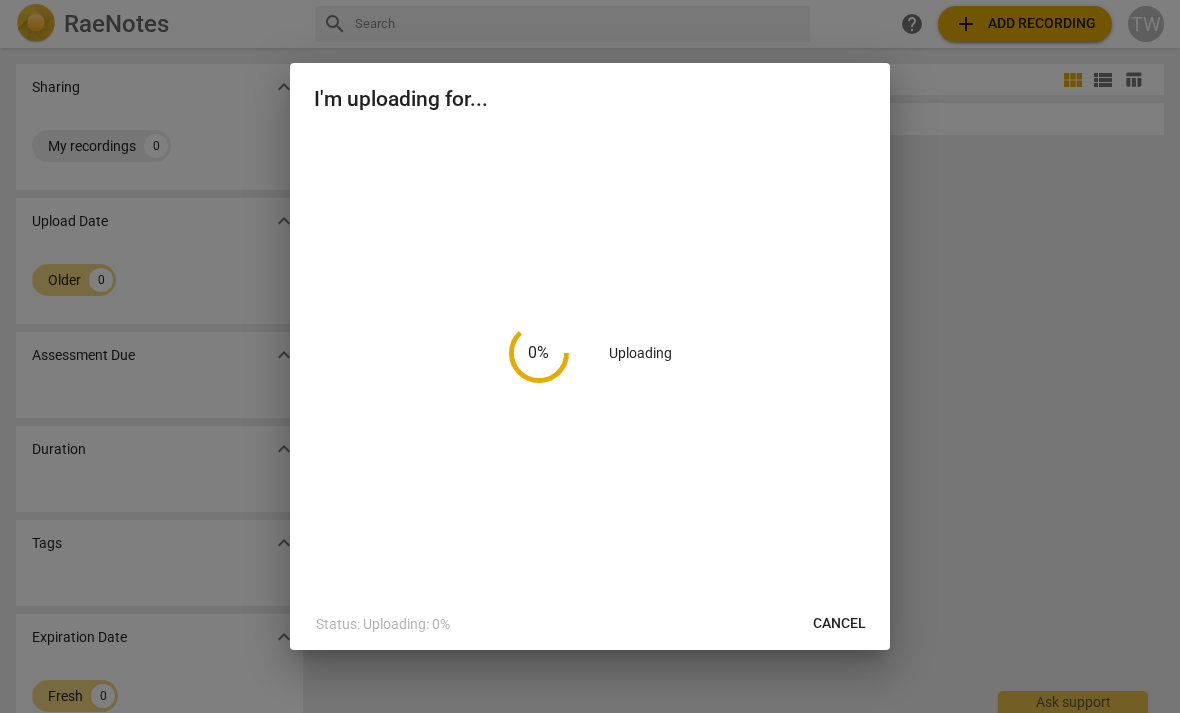 click on "Cancel" at bounding box center [839, 624] 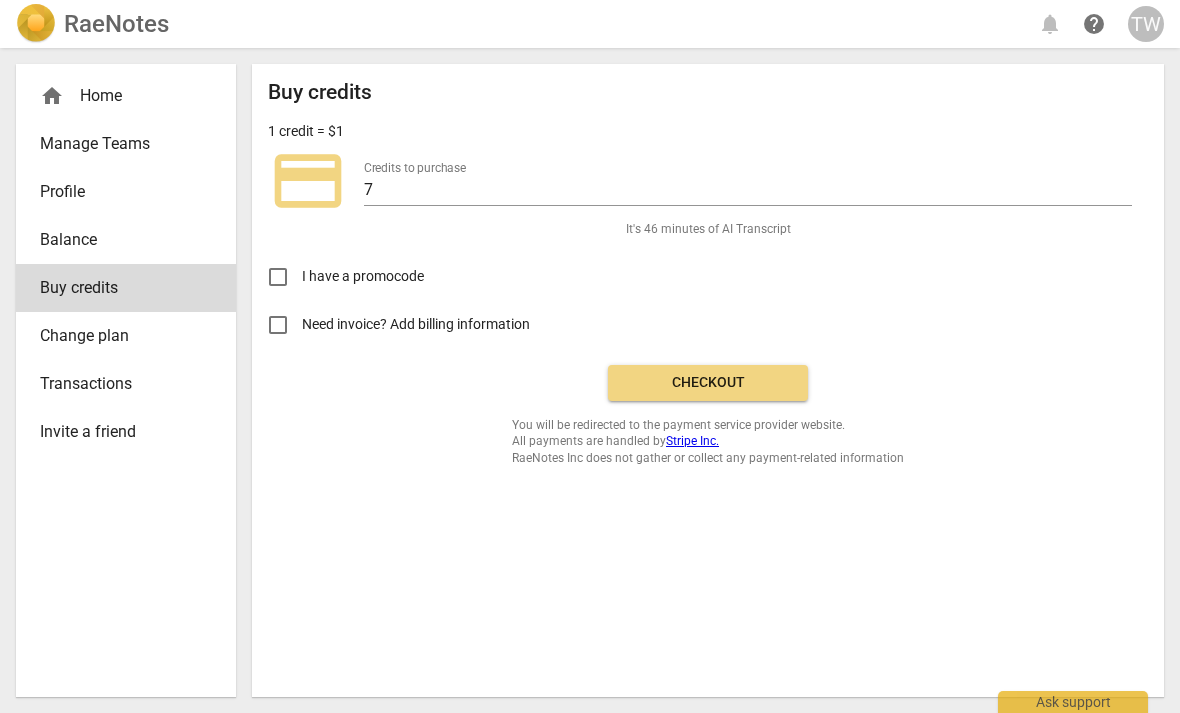click on "home Home" at bounding box center [118, 96] 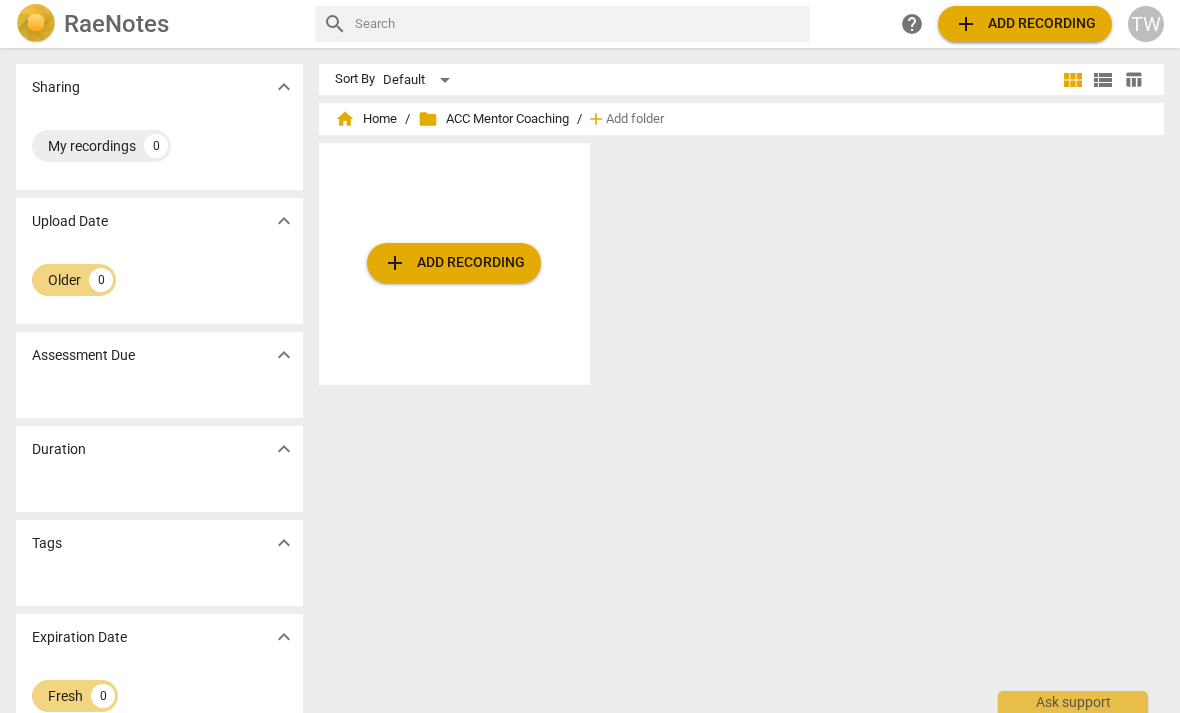 click on "add   Add recording" at bounding box center [454, 263] 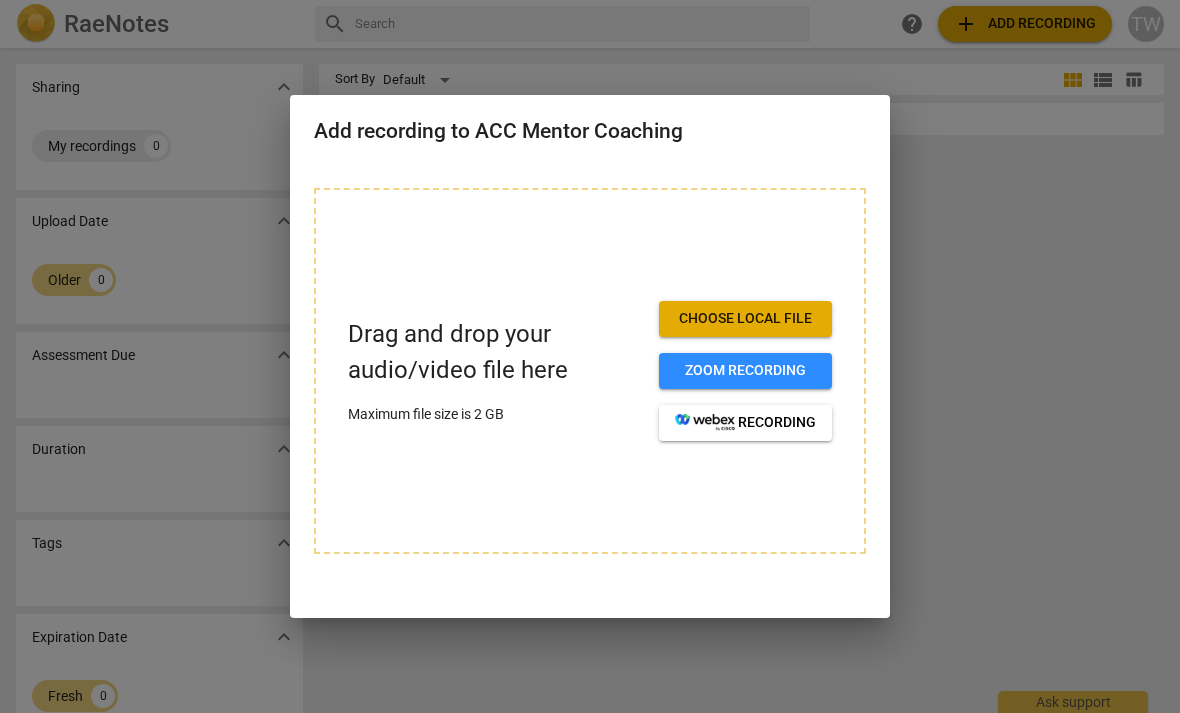 click on "Choose local file" at bounding box center (745, 319) 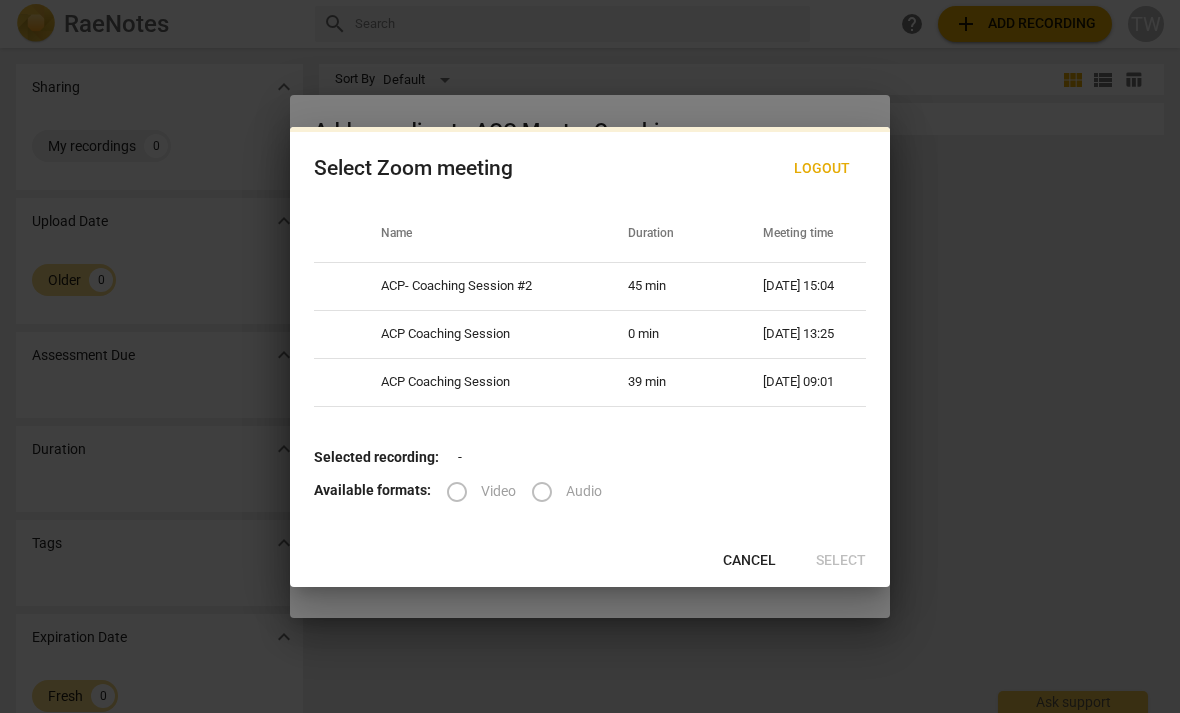 click on "[DATE] 09:01" at bounding box center [802, 383] 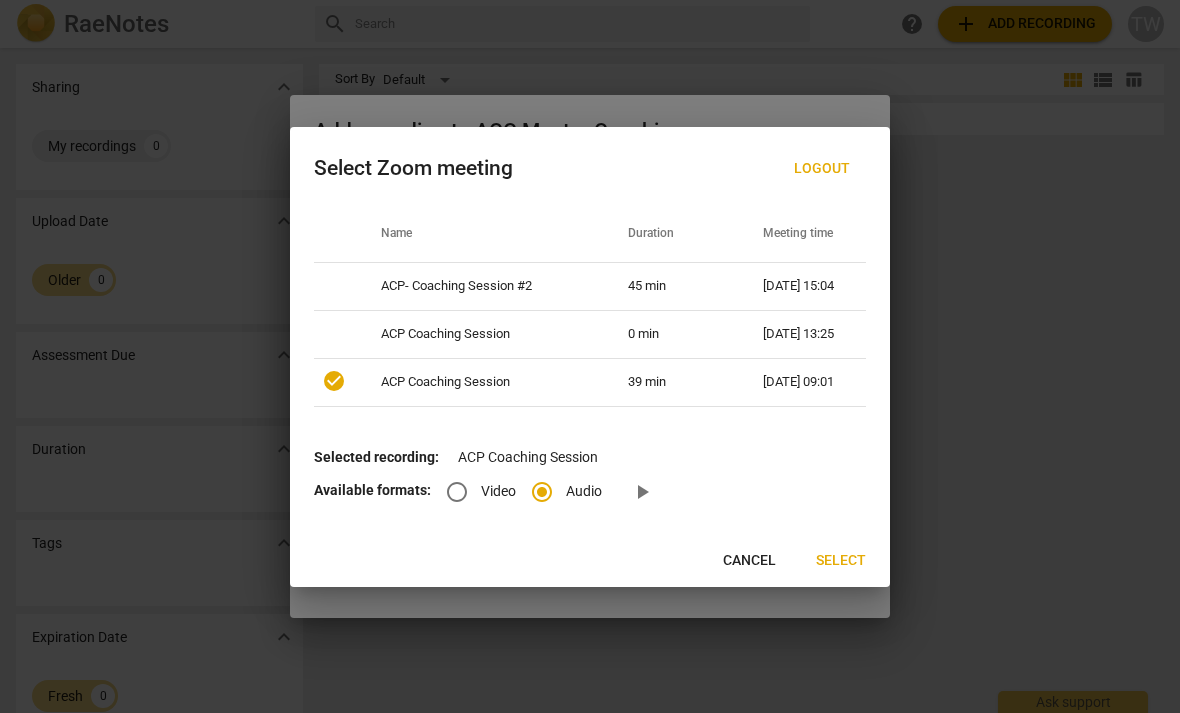 click on "Video" at bounding box center (457, 492) 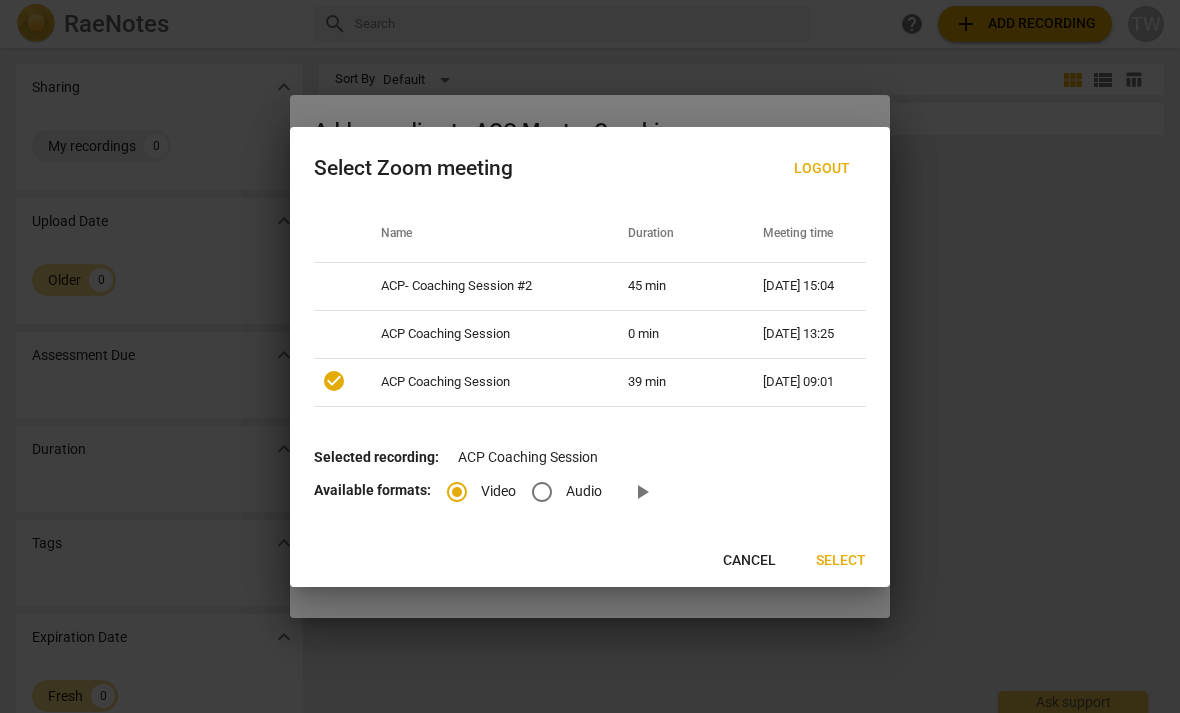 click on "Select" at bounding box center [841, 561] 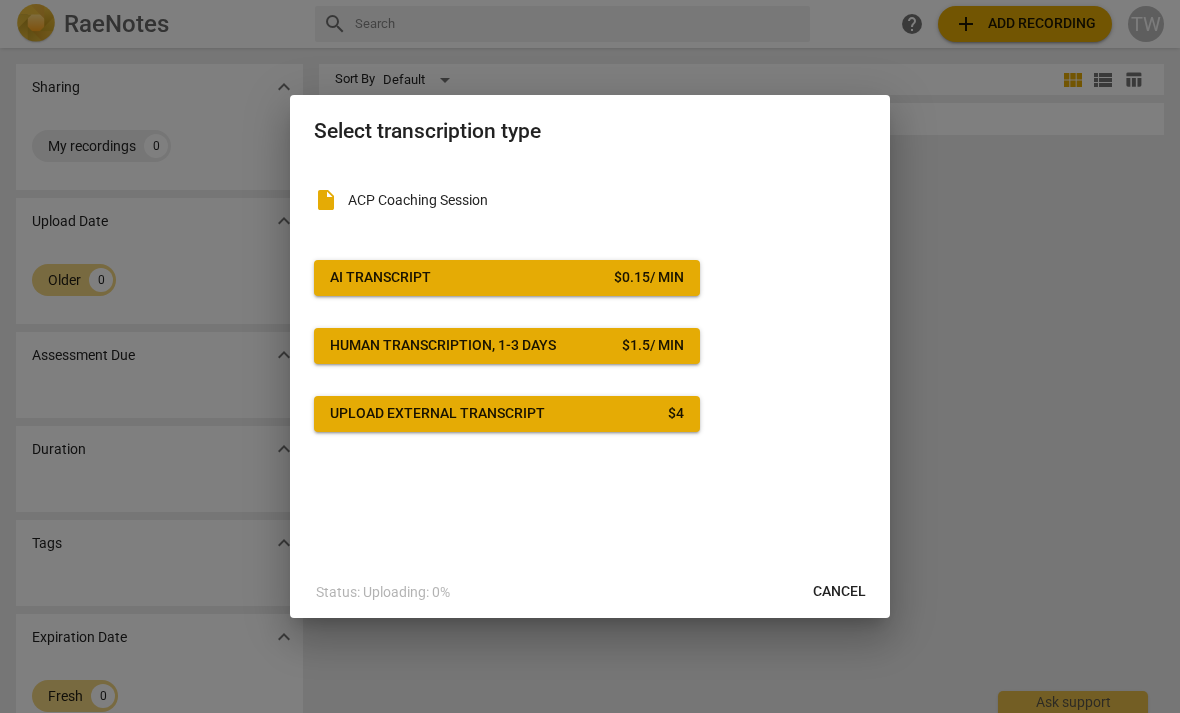 click on "$ 0.15  / min" at bounding box center [649, 278] 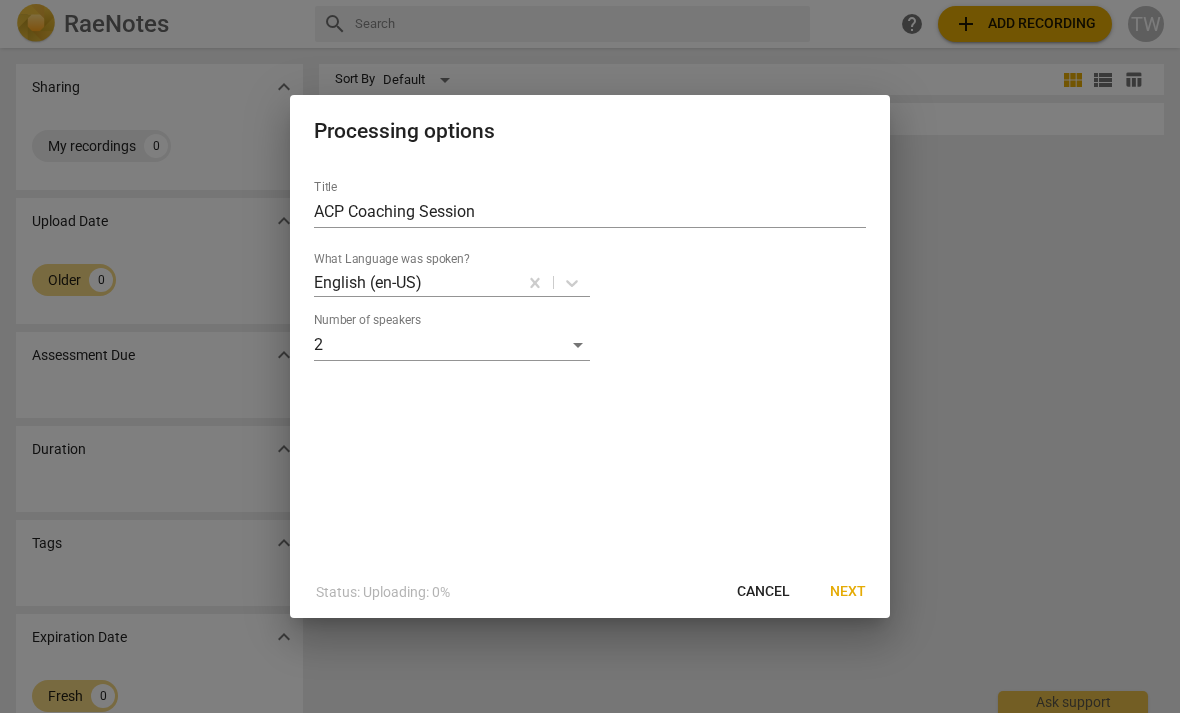 click on "Next" at bounding box center [848, 592] 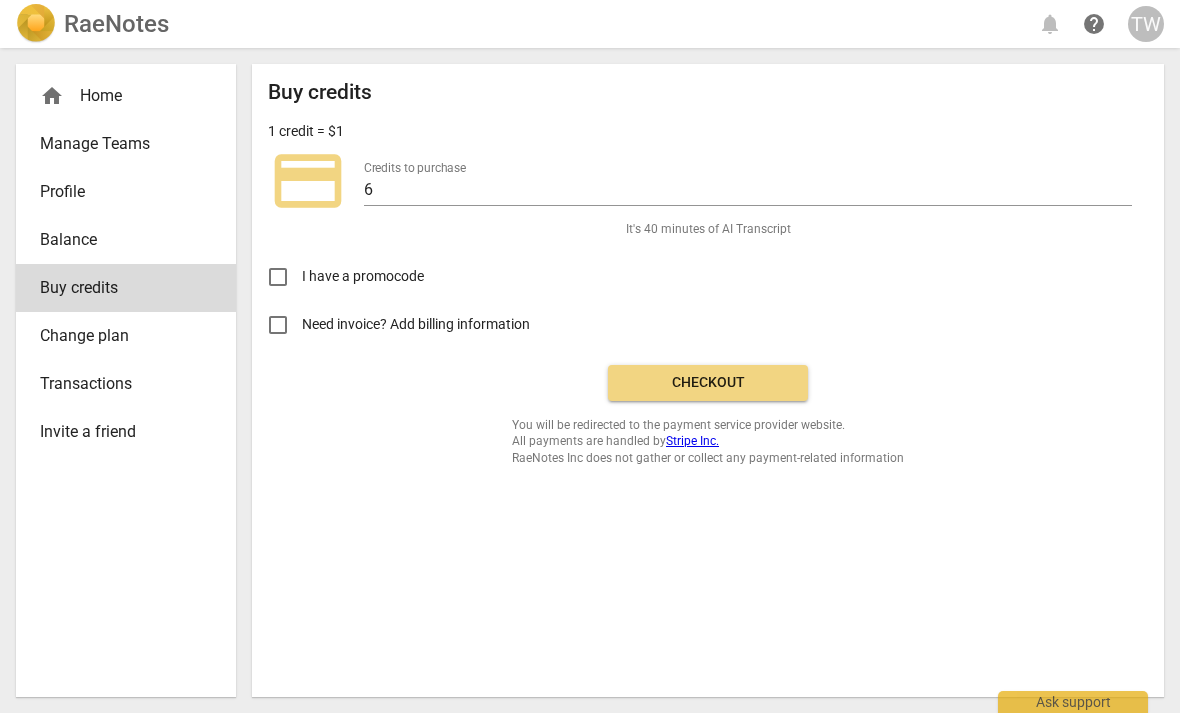 click on "Checkout" at bounding box center (708, 383) 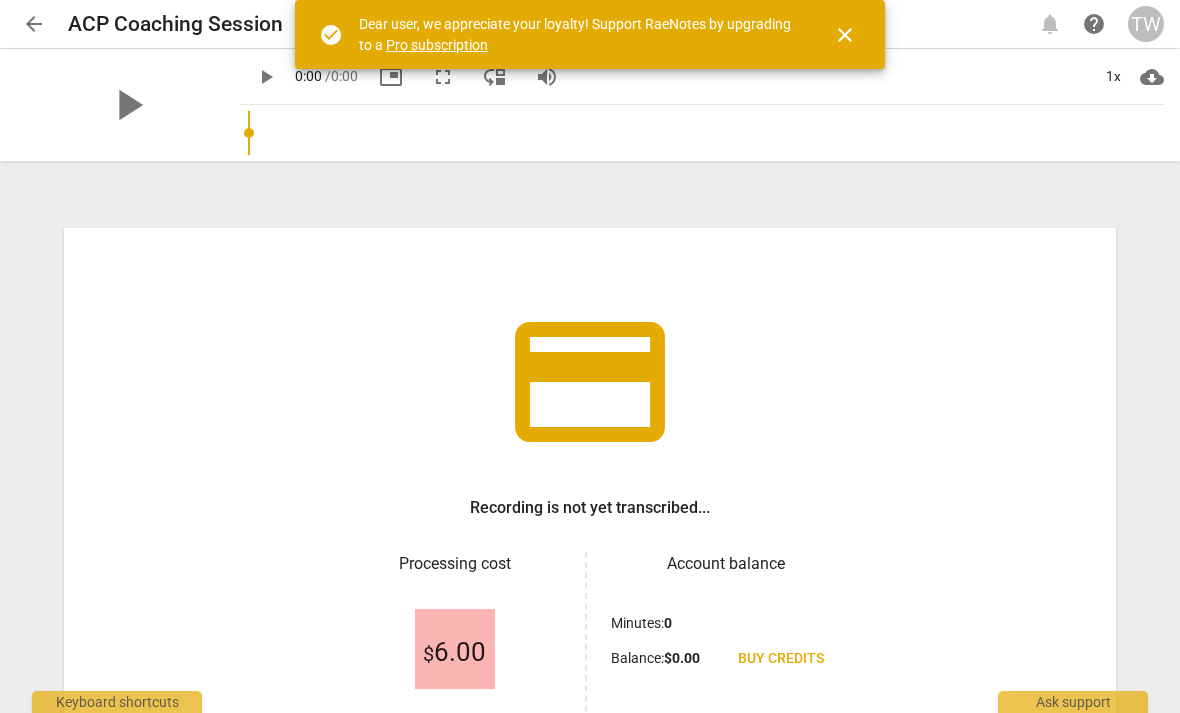 scroll, scrollTop: 0, scrollLeft: 0, axis: both 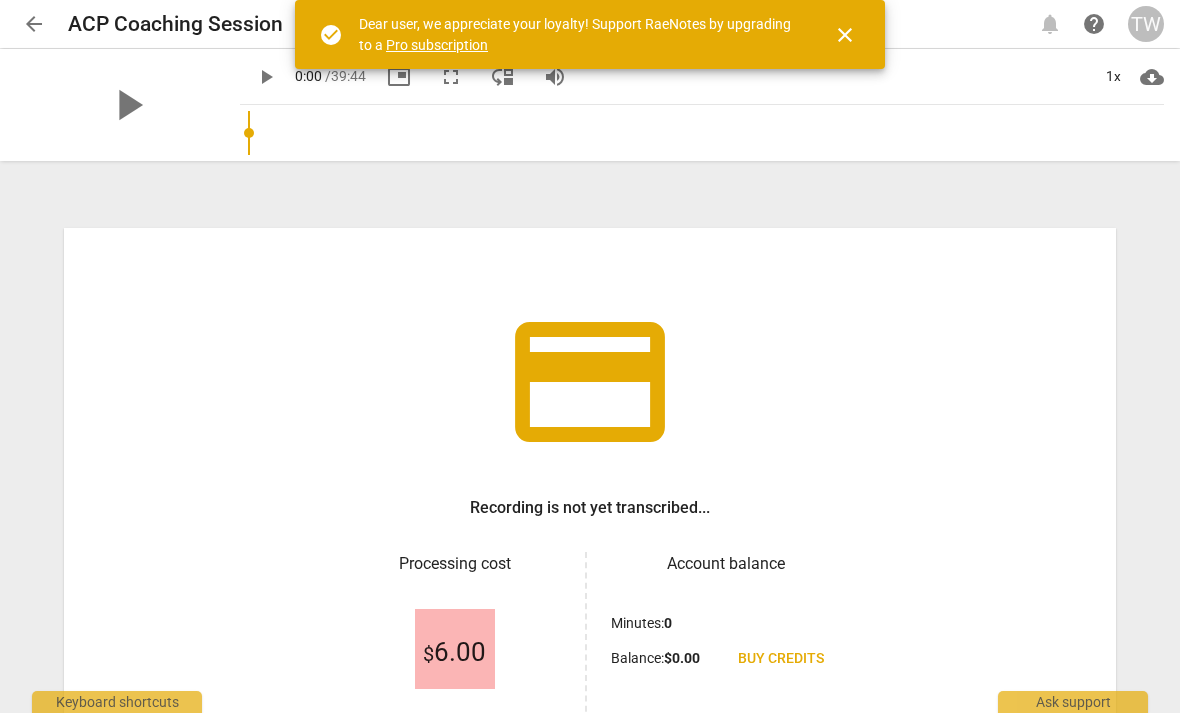 click on "play_arrow" at bounding box center (128, 105) 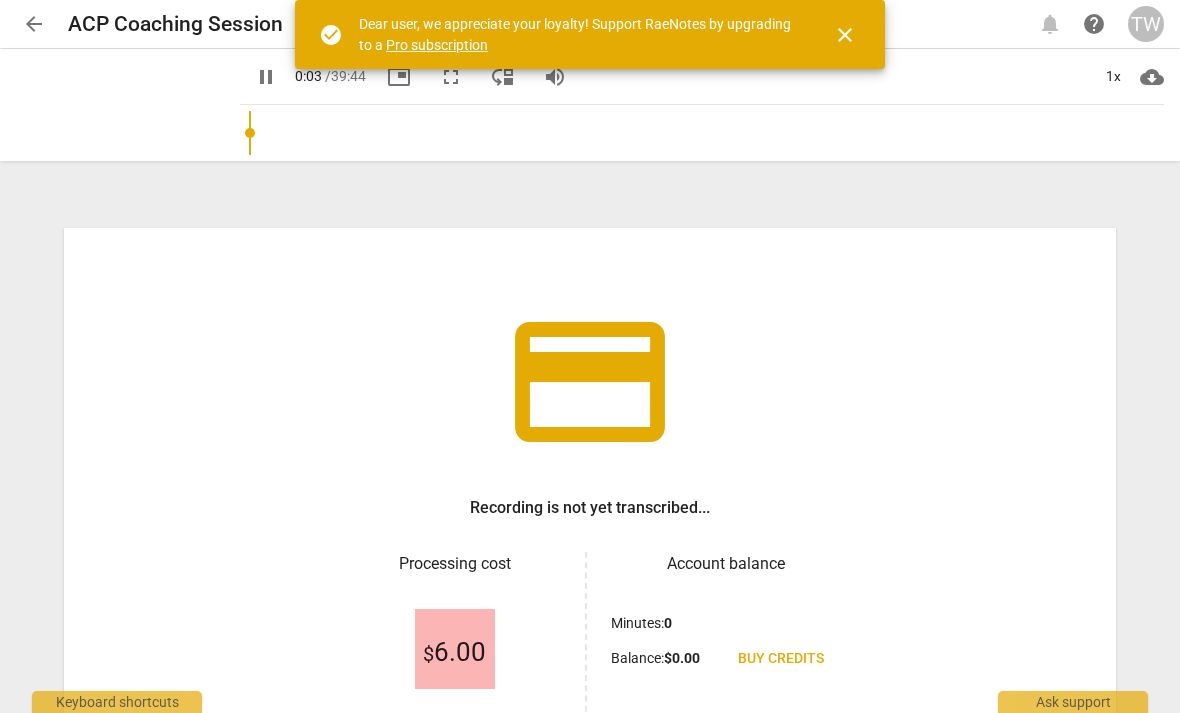 click on "pause" at bounding box center [0, 0] 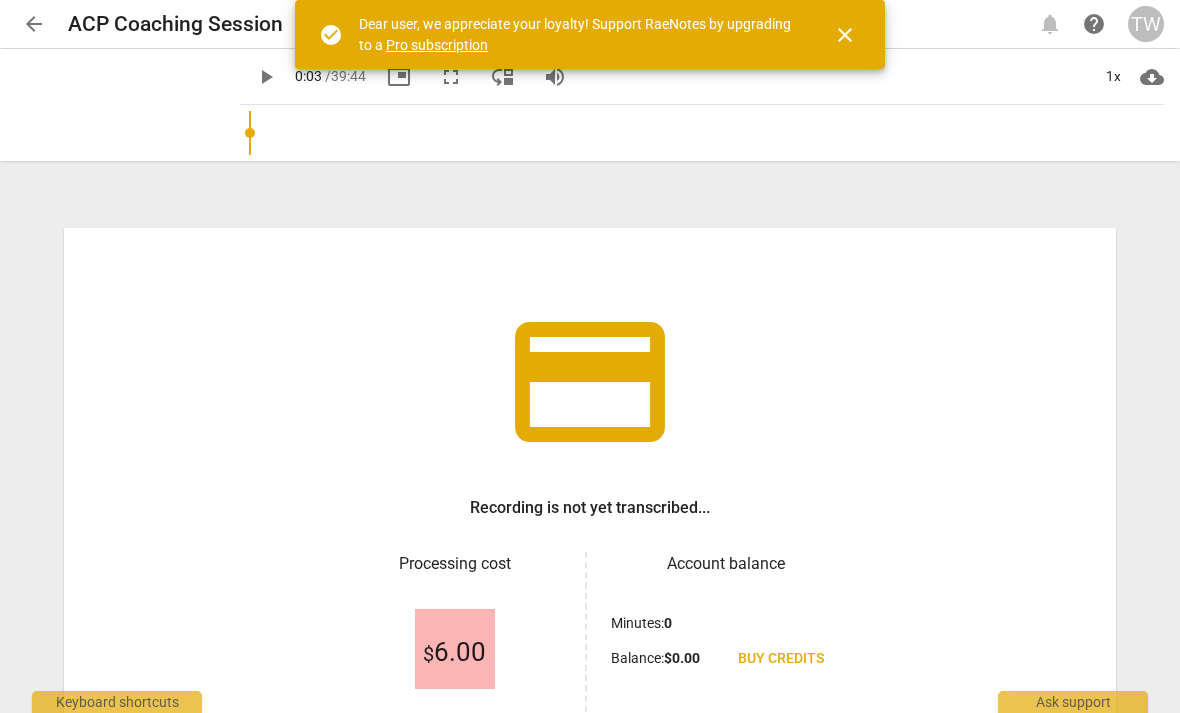 type on "4" 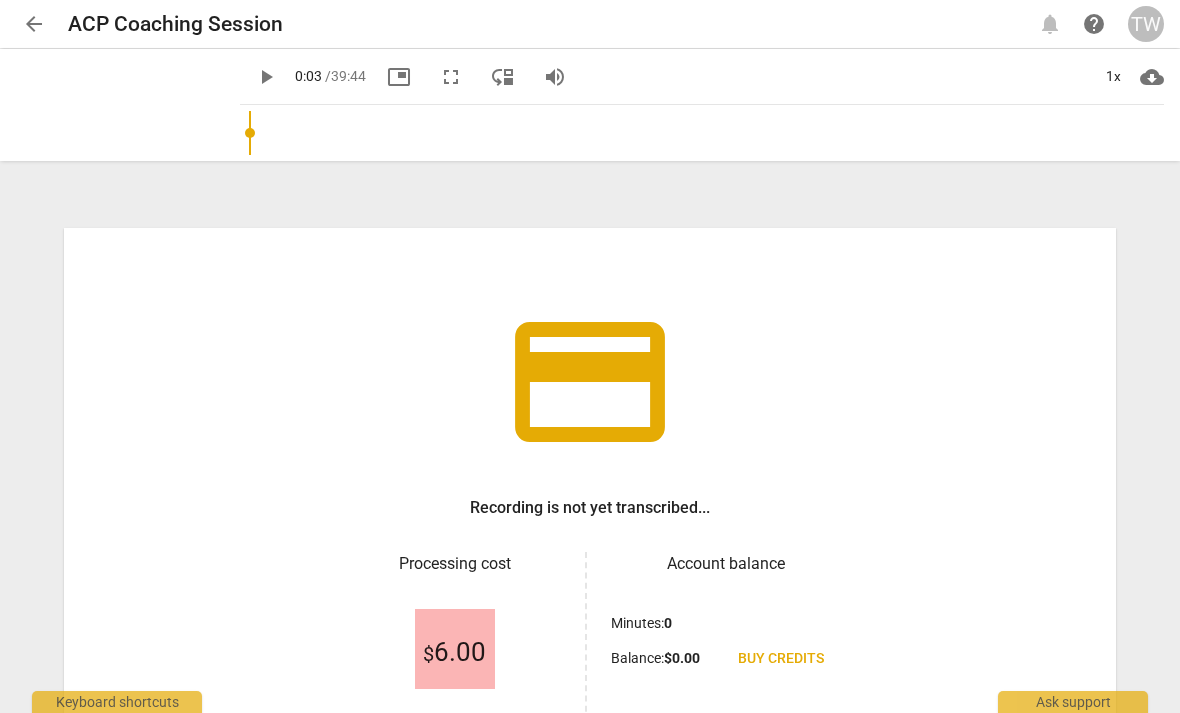 scroll, scrollTop: 0, scrollLeft: 0, axis: both 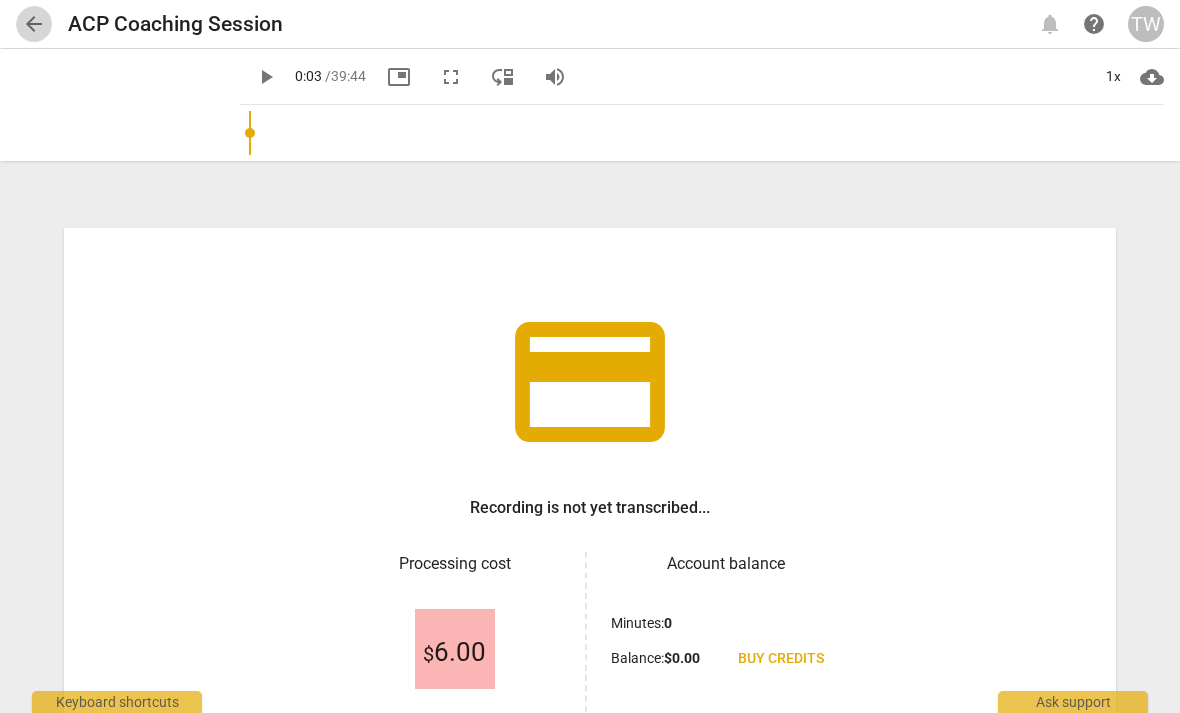 click on "arrow_back" at bounding box center [34, 24] 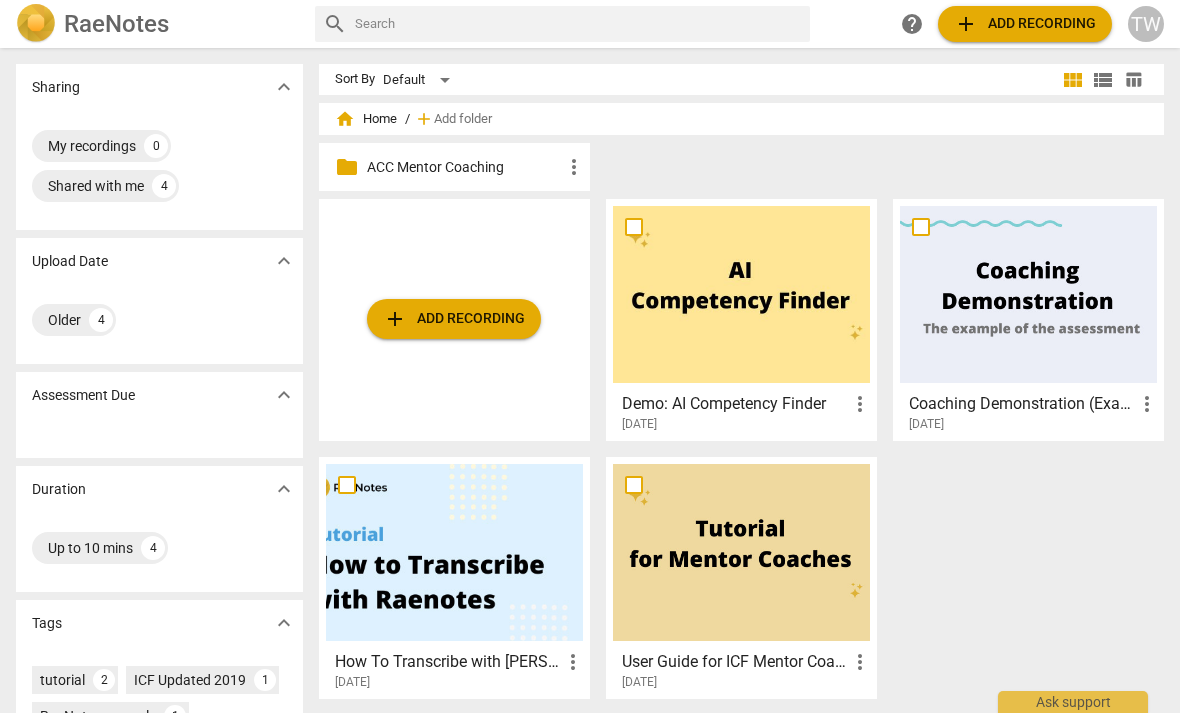 scroll, scrollTop: 0, scrollLeft: 0, axis: both 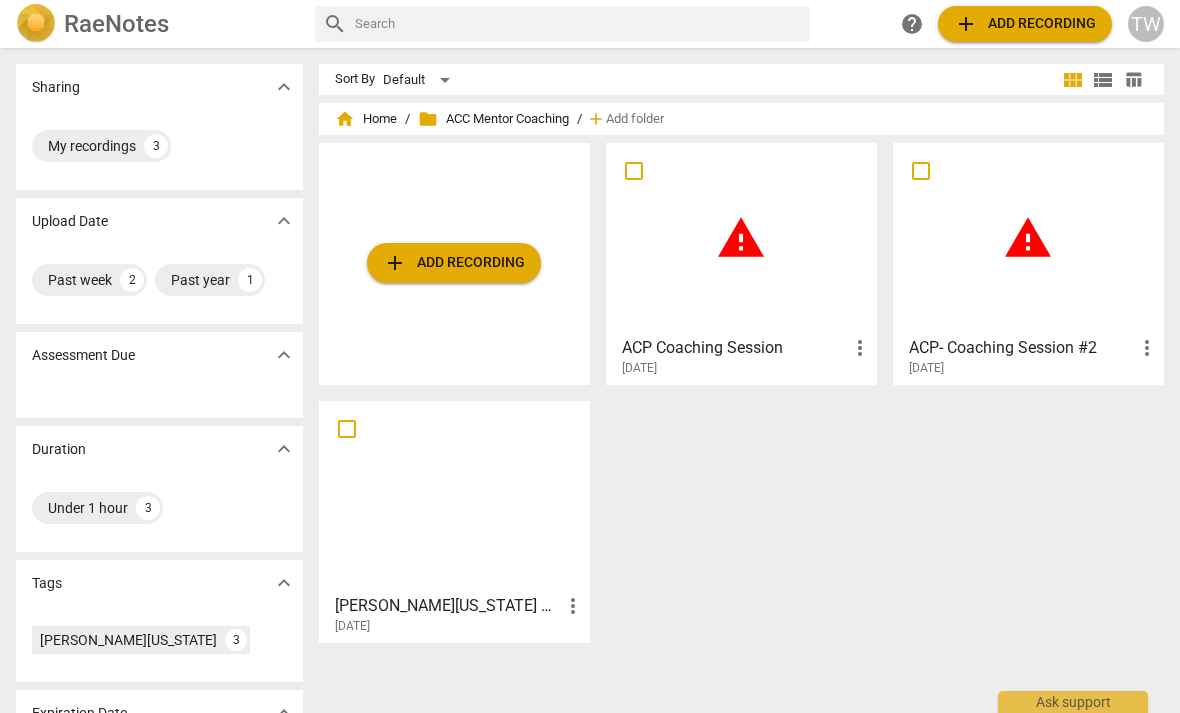 click on "more_vert" at bounding box center (860, 348) 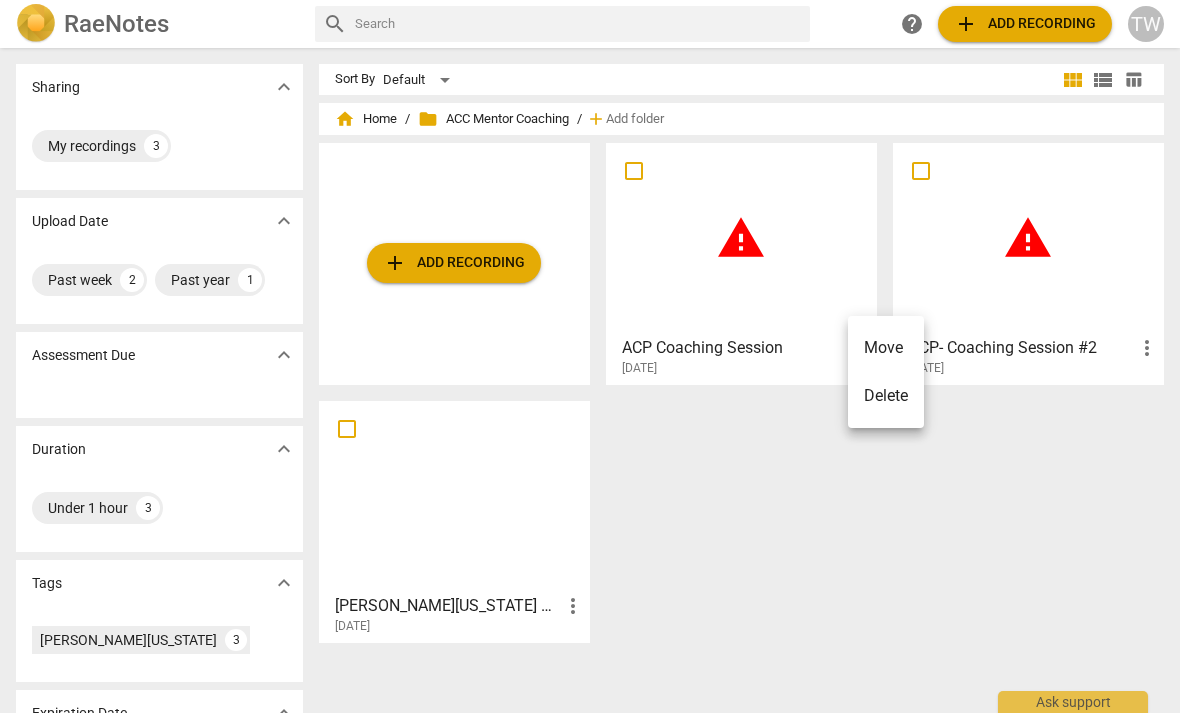click on "Delete" at bounding box center (886, 396) 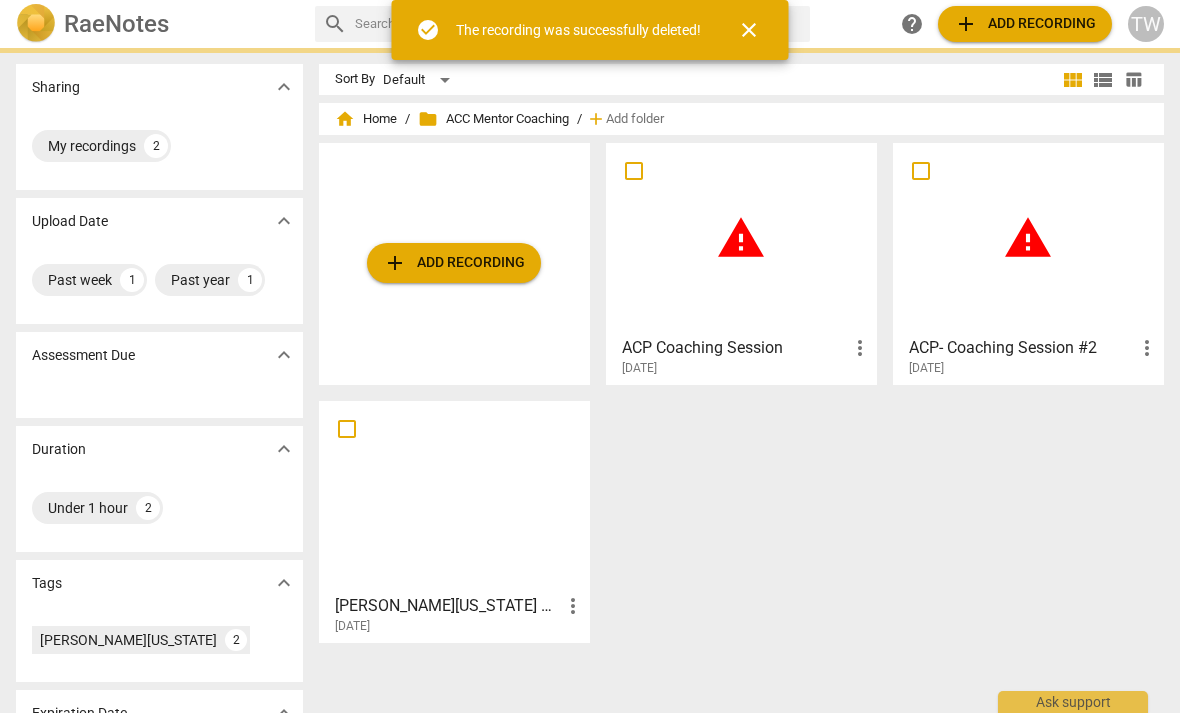 click on "more_vert" at bounding box center (1147, 348) 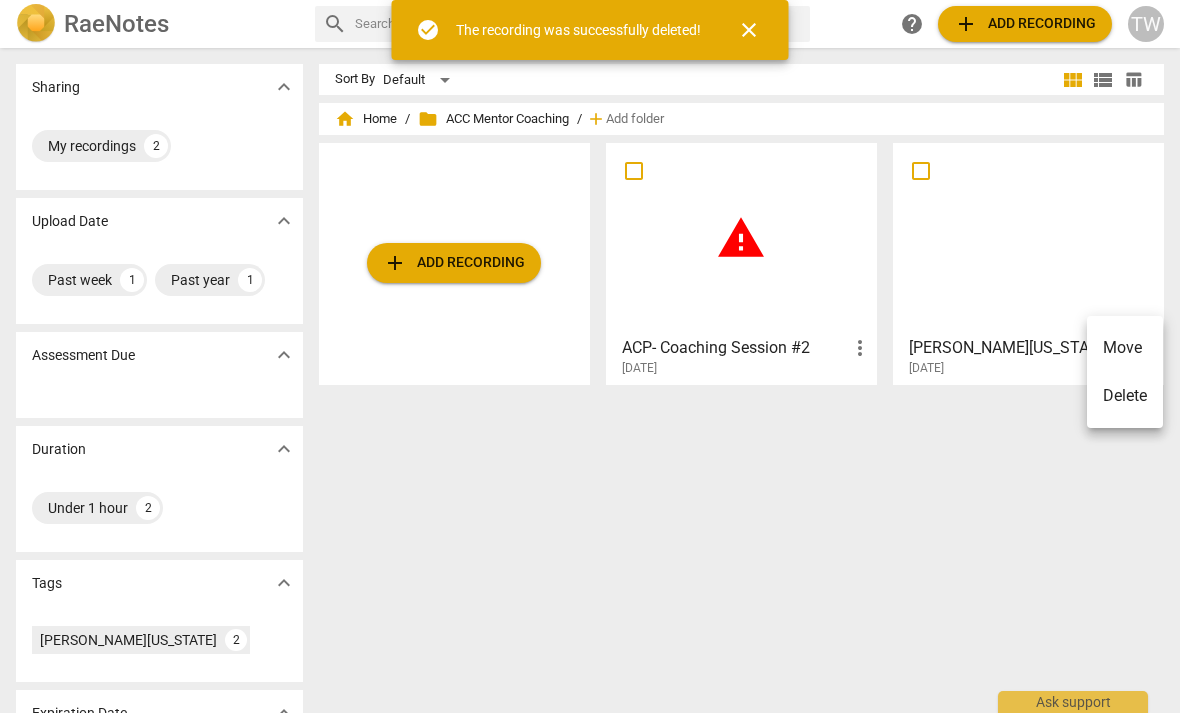click at bounding box center (590, 356) 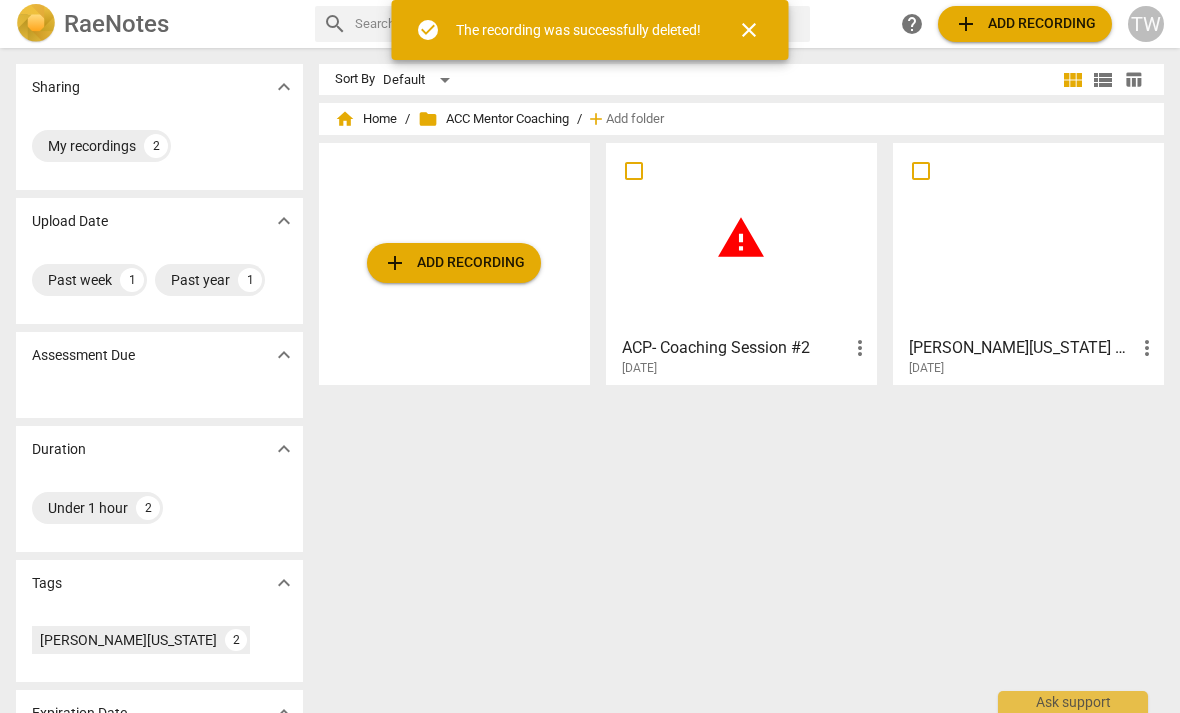 click on "more_vert" at bounding box center [860, 348] 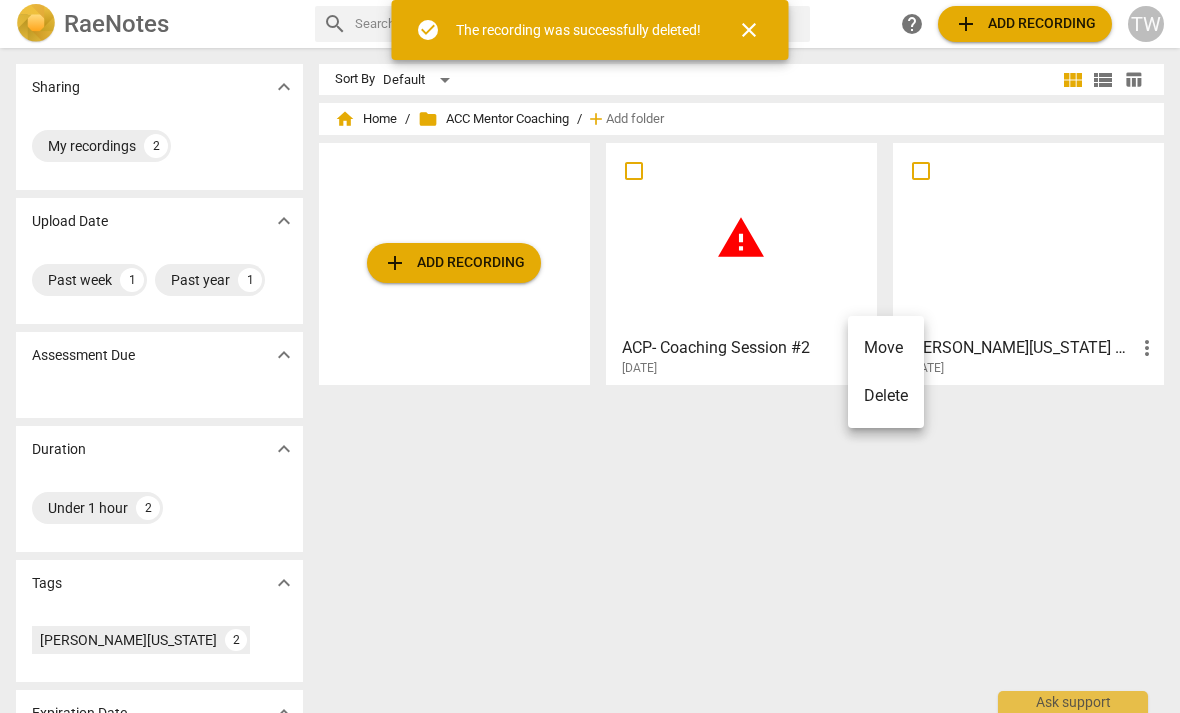 click on "Delete" at bounding box center [886, 396] 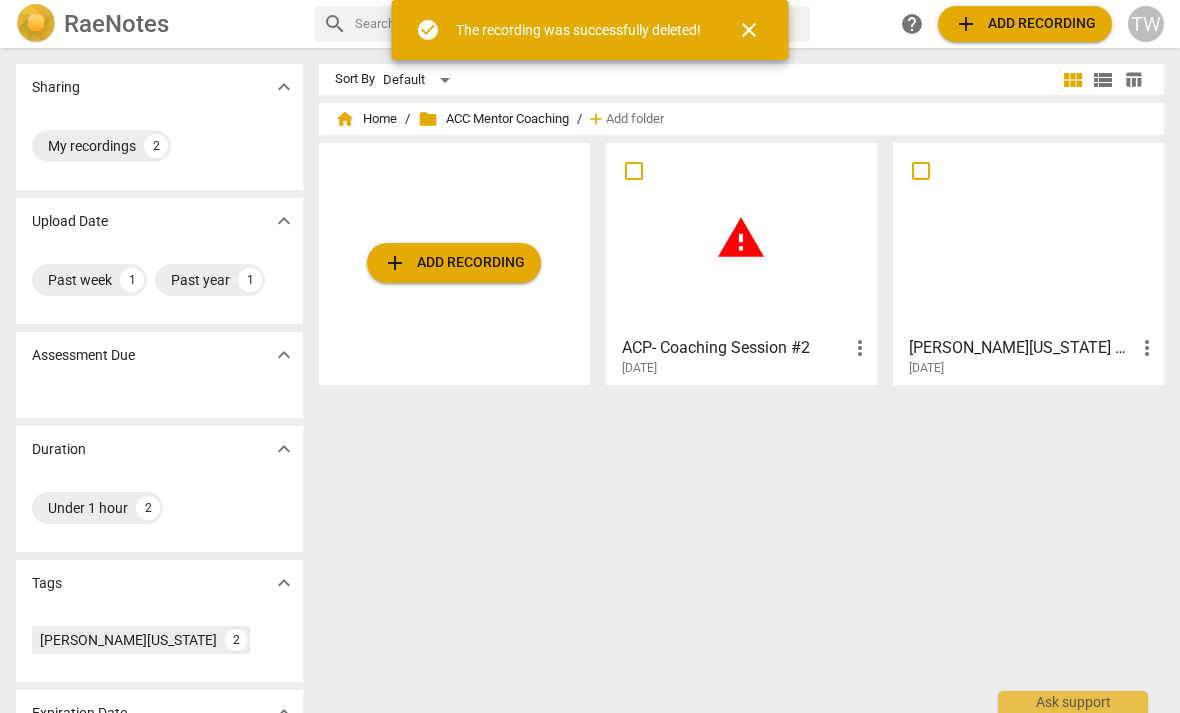 click on "warning" at bounding box center [741, 238] 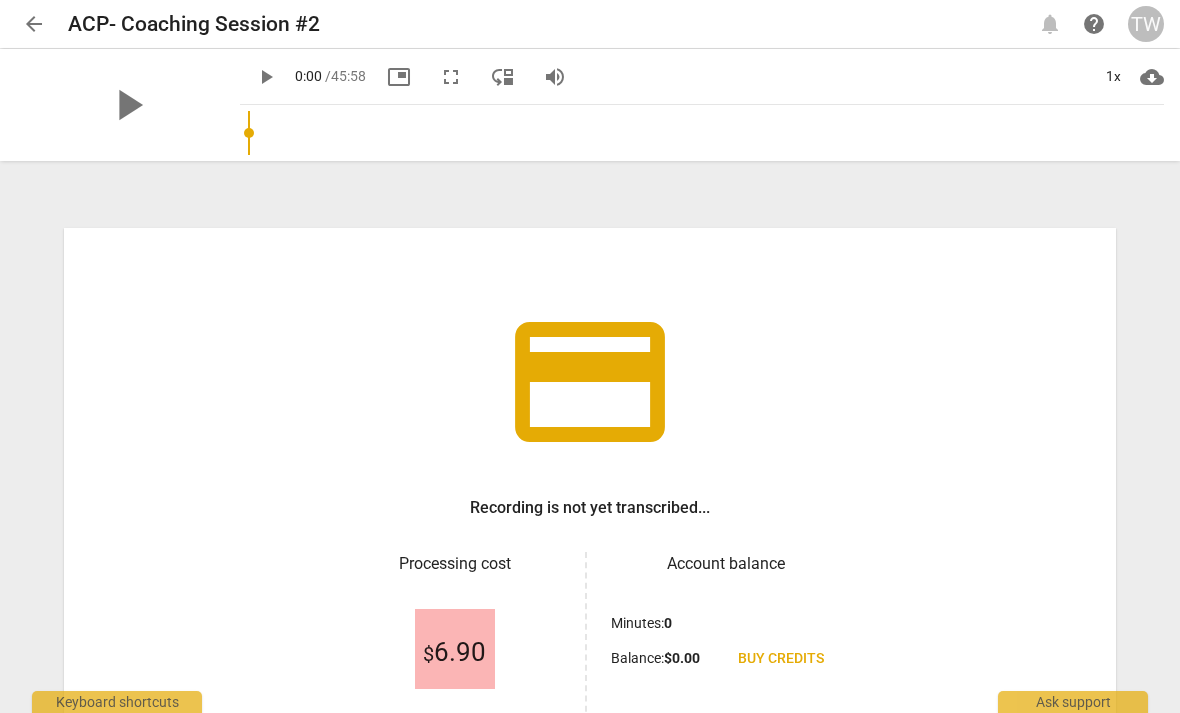 scroll, scrollTop: 0, scrollLeft: 0, axis: both 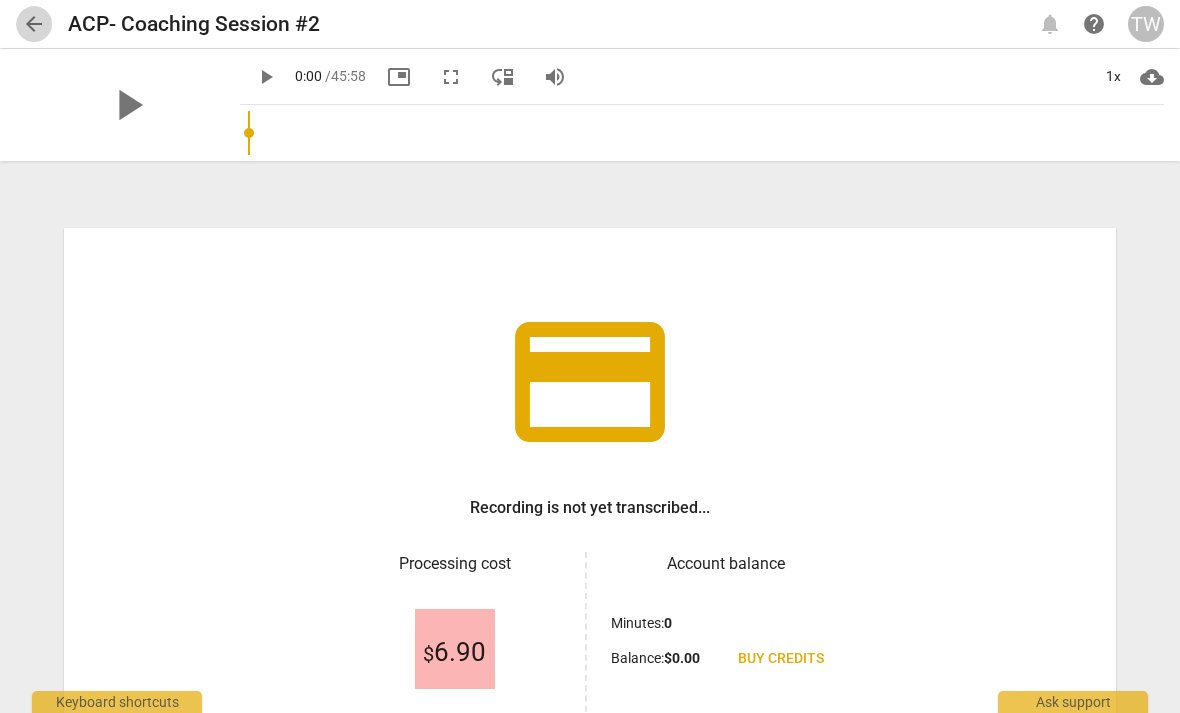 click on "arrow_back" at bounding box center [34, 24] 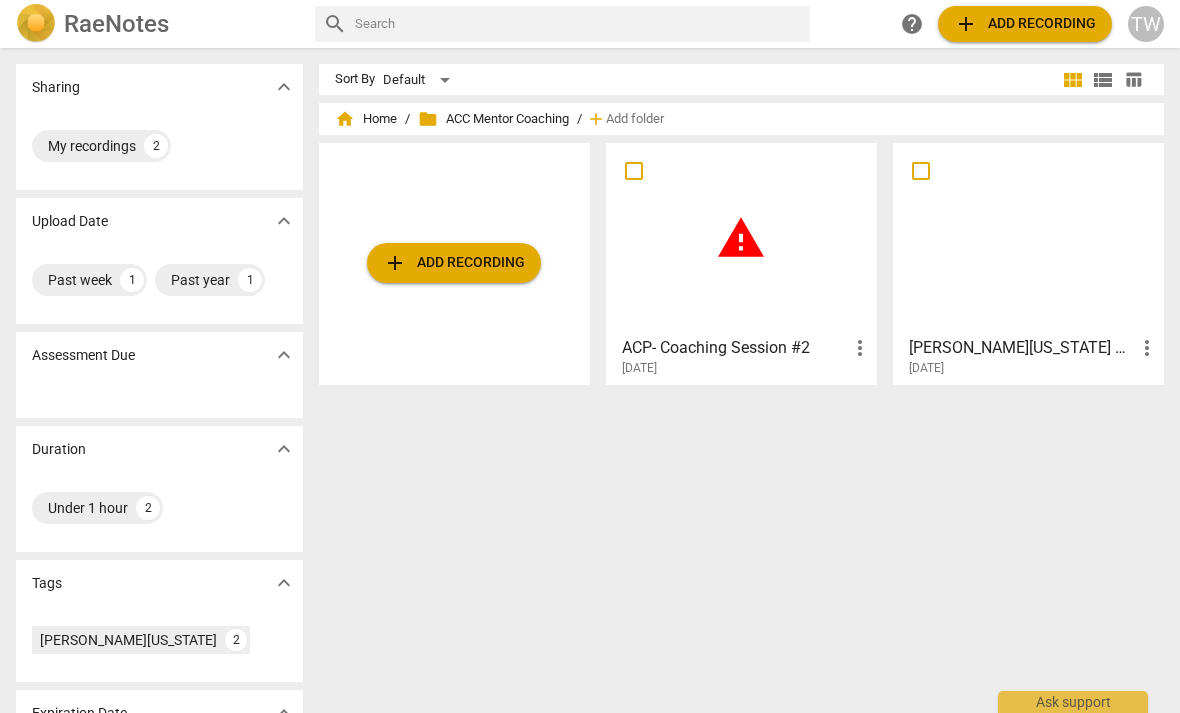 click on "more_vert" at bounding box center [860, 348] 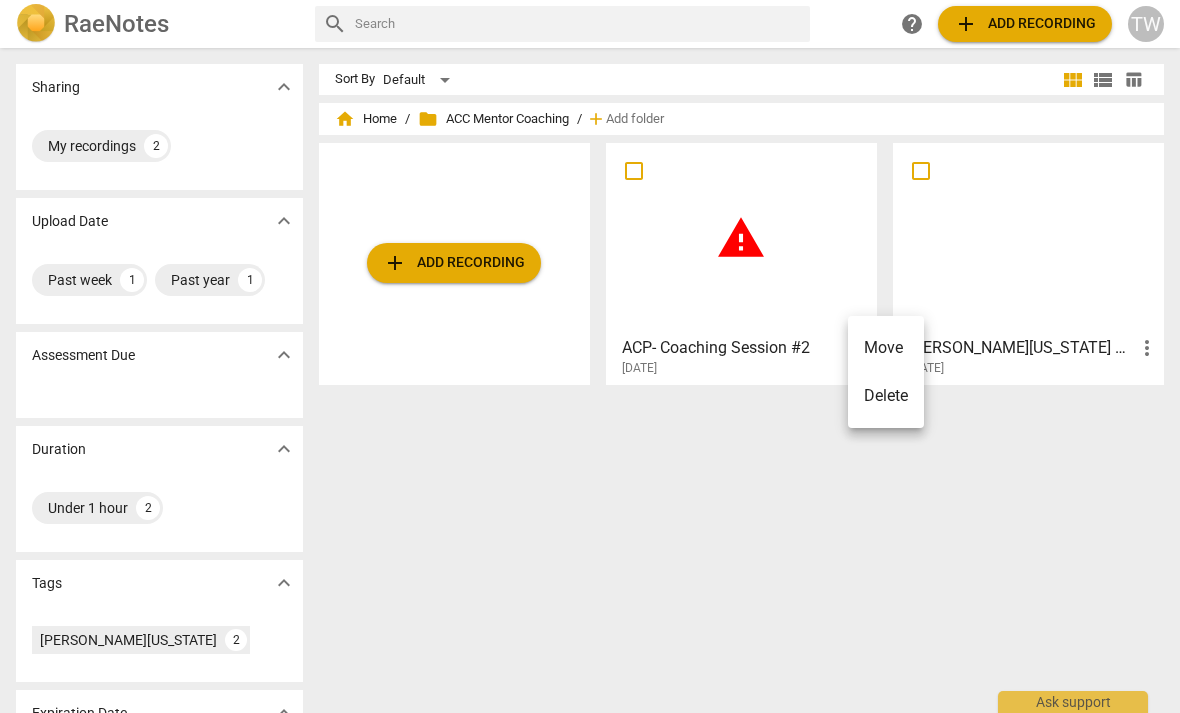 click on "Delete" at bounding box center [886, 396] 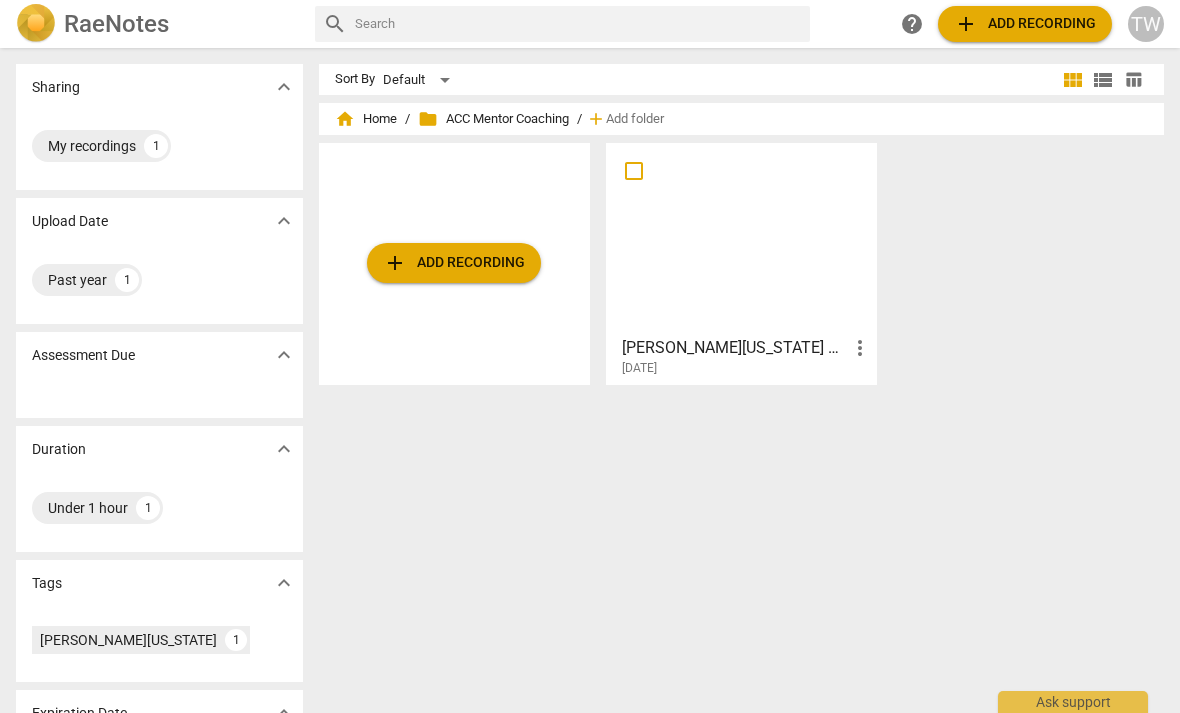 click on "2025-04-23" at bounding box center (747, 368) 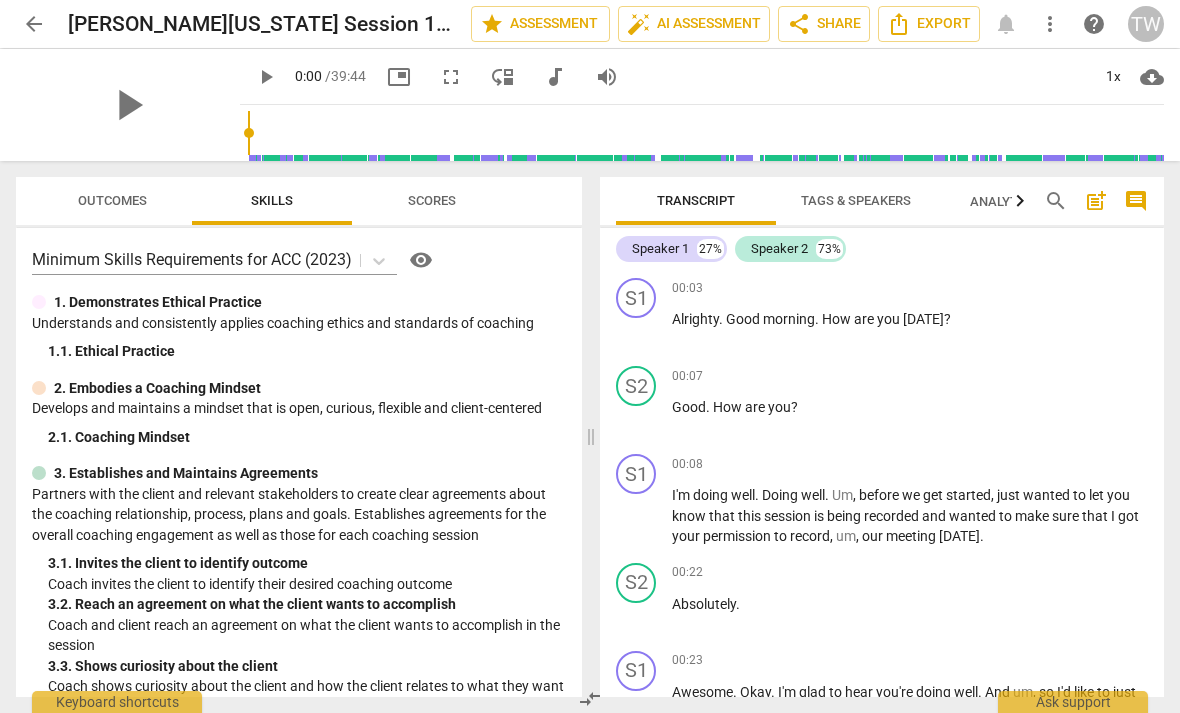 click on "share    Share" at bounding box center [824, 24] 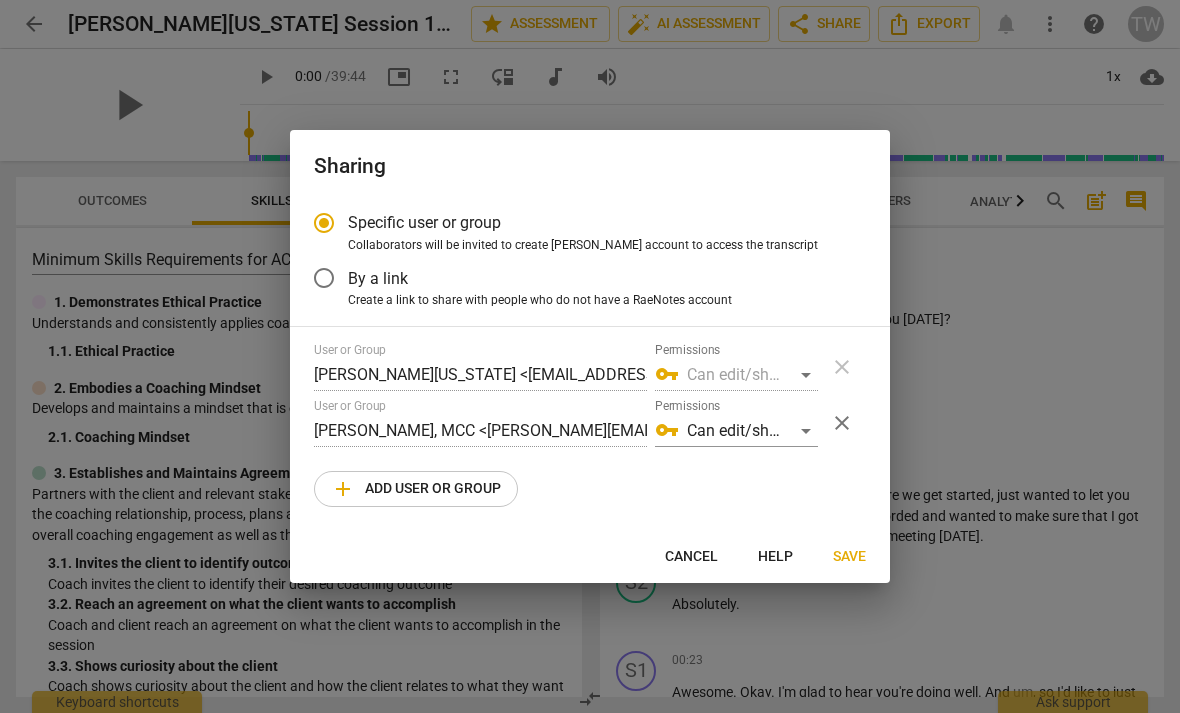 click on "close" at bounding box center (842, 423) 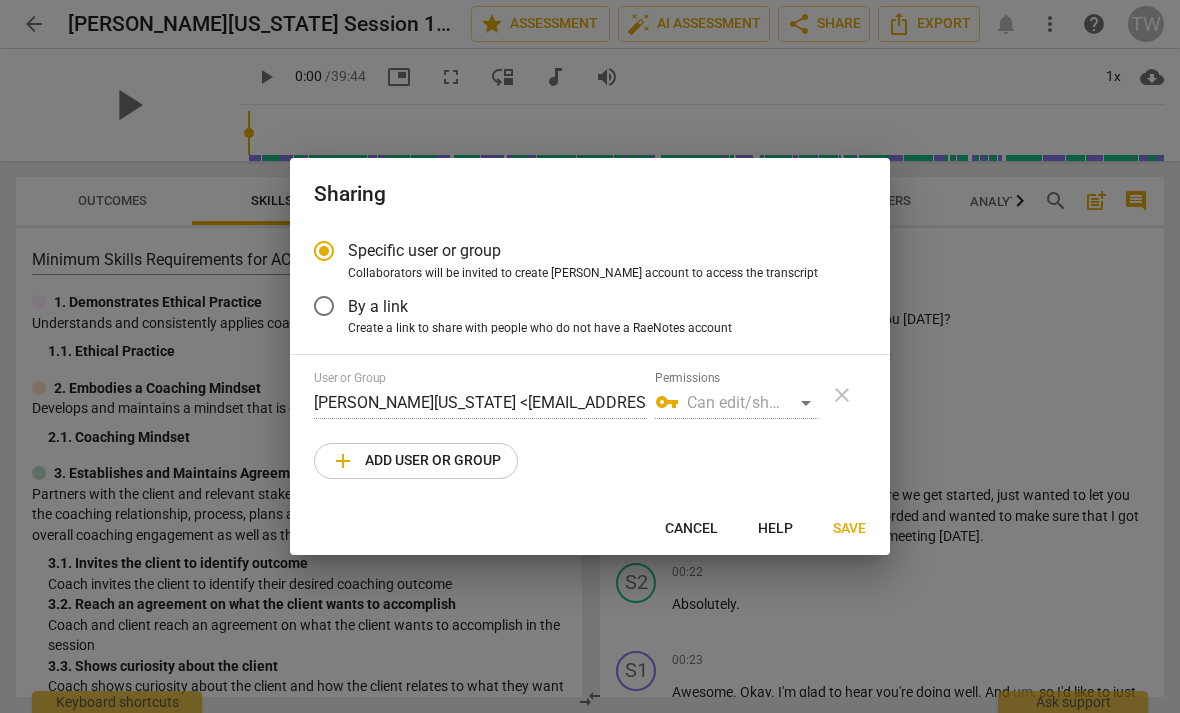 click on "add Add user or group" at bounding box center [416, 461] 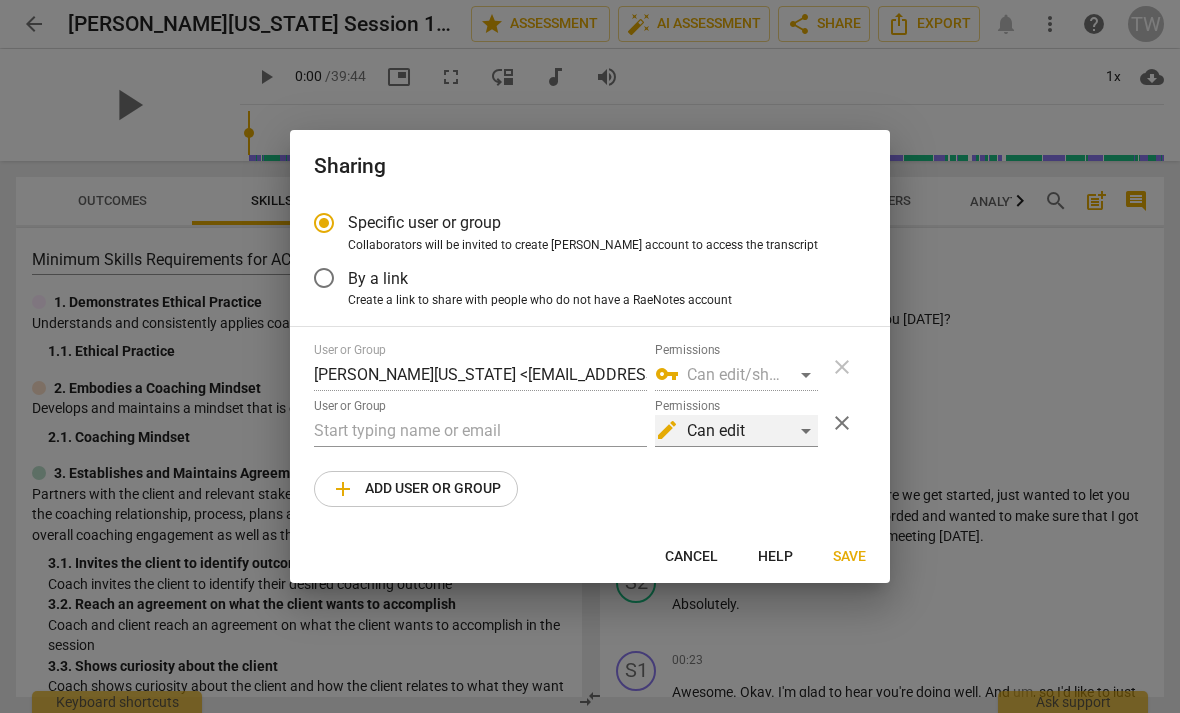 click on "edit Can edit" at bounding box center (736, 431) 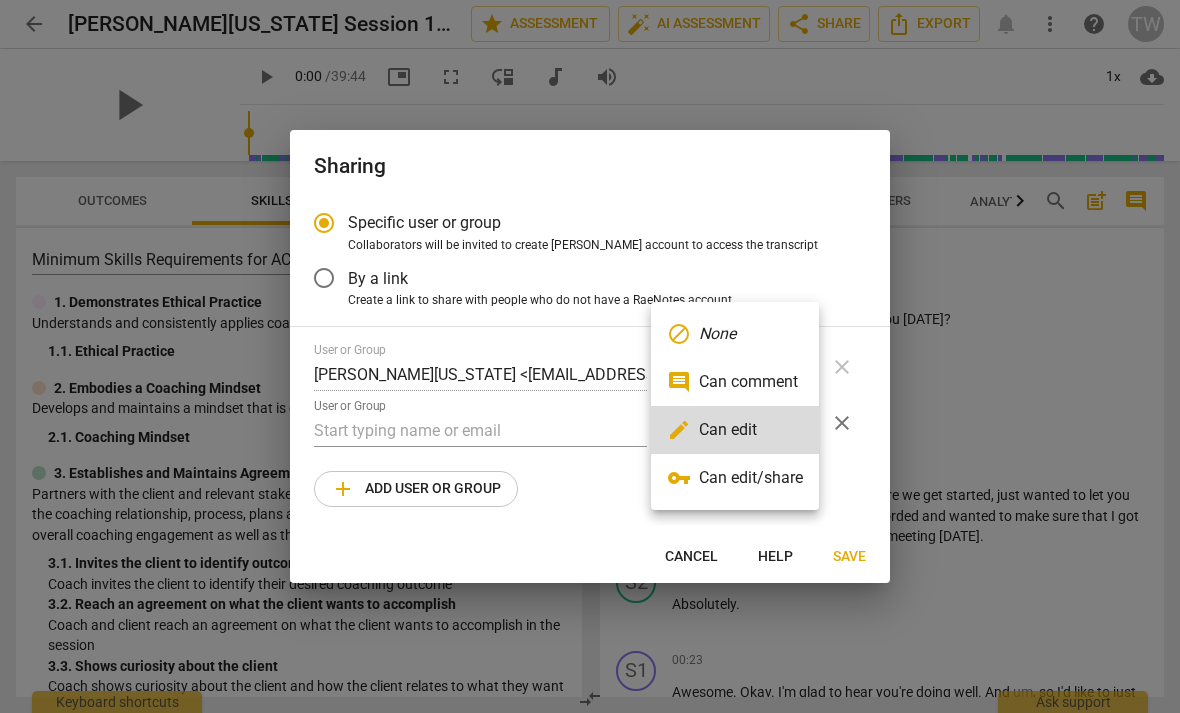 click on "vpn_key Can edit/share" at bounding box center [735, 478] 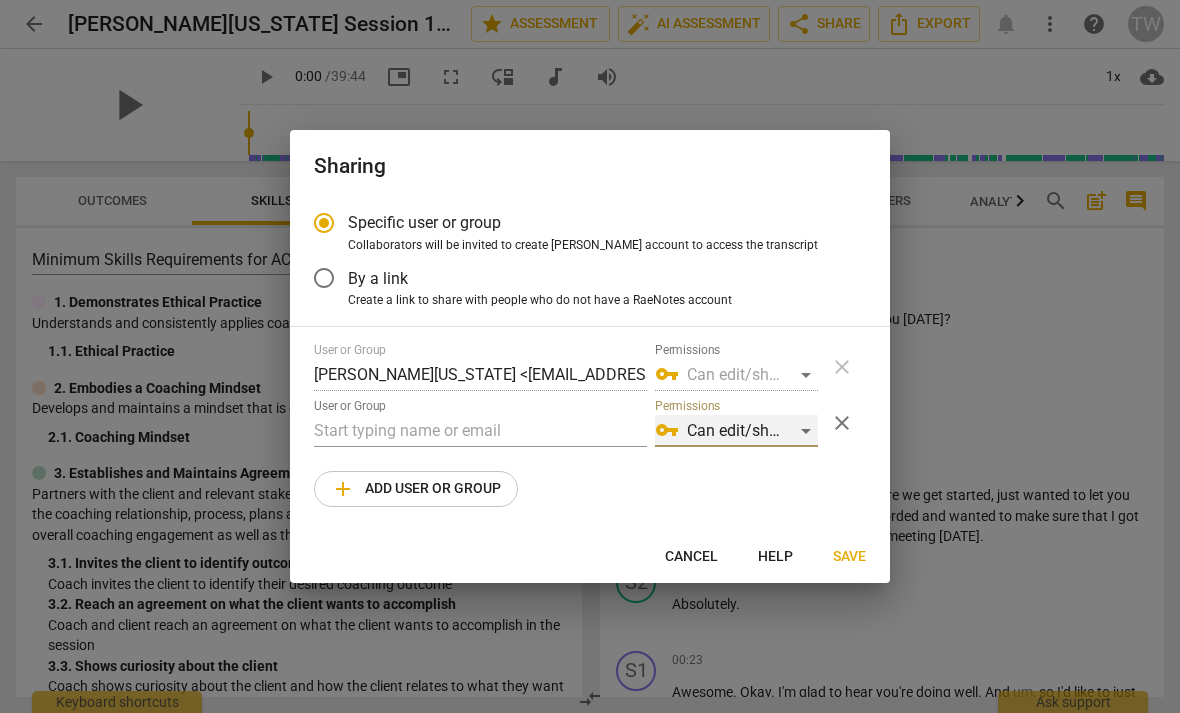 click on "vpn_key Can edit/share" at bounding box center (736, 431) 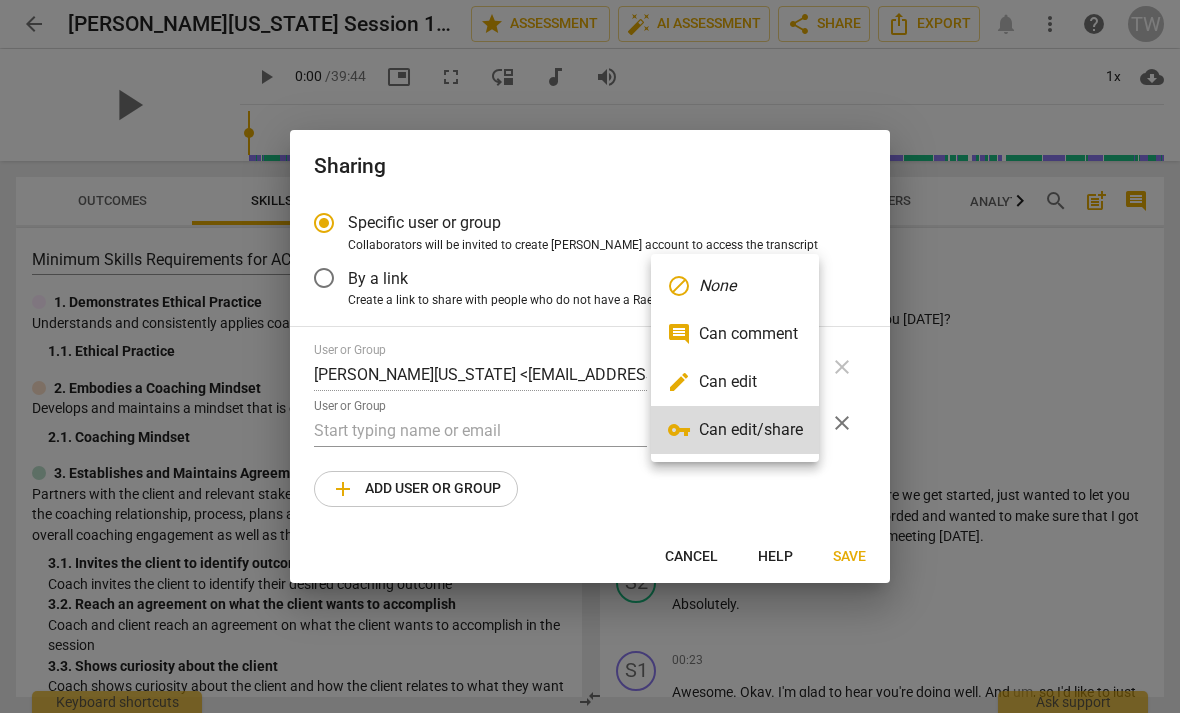 click at bounding box center [590, 356] 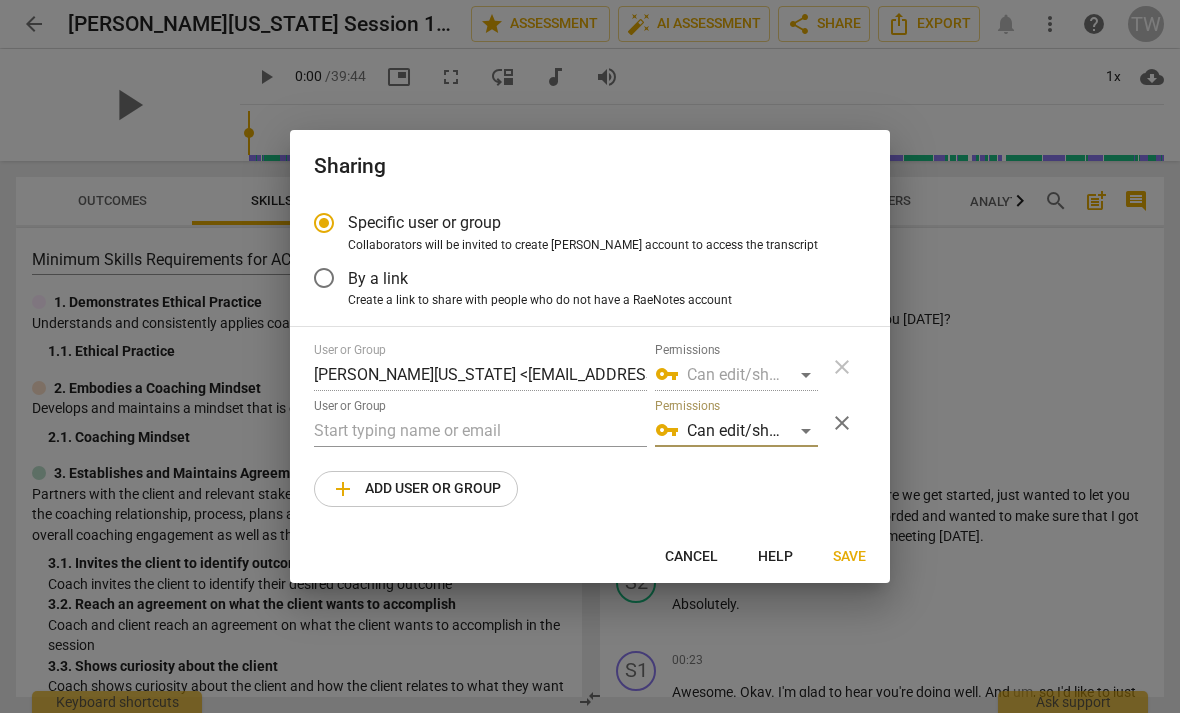 click at bounding box center [480, 431] 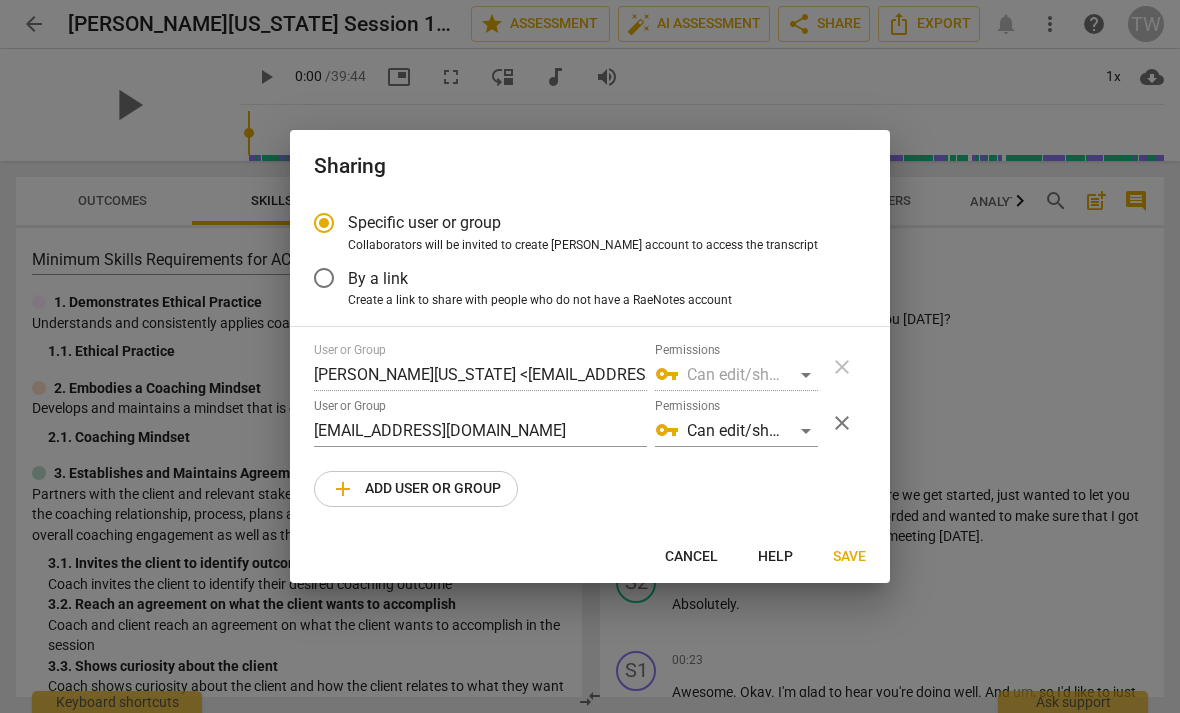type on "Coachparish@gmail.com" 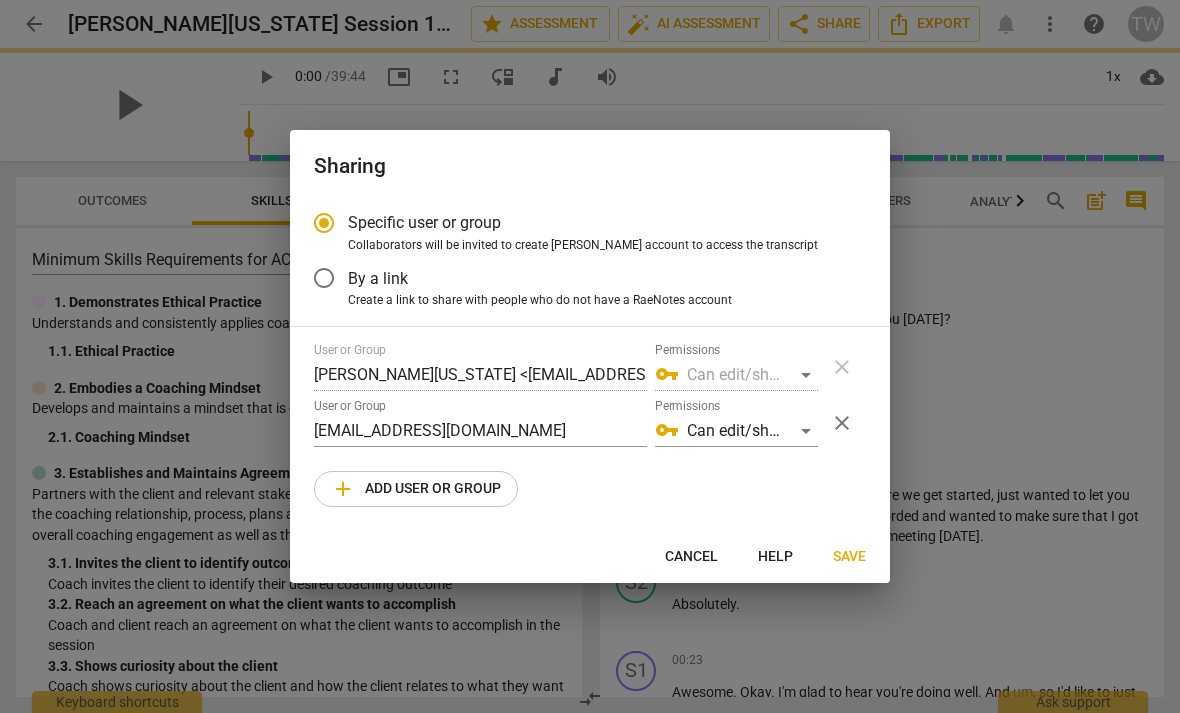 radio on "false" 